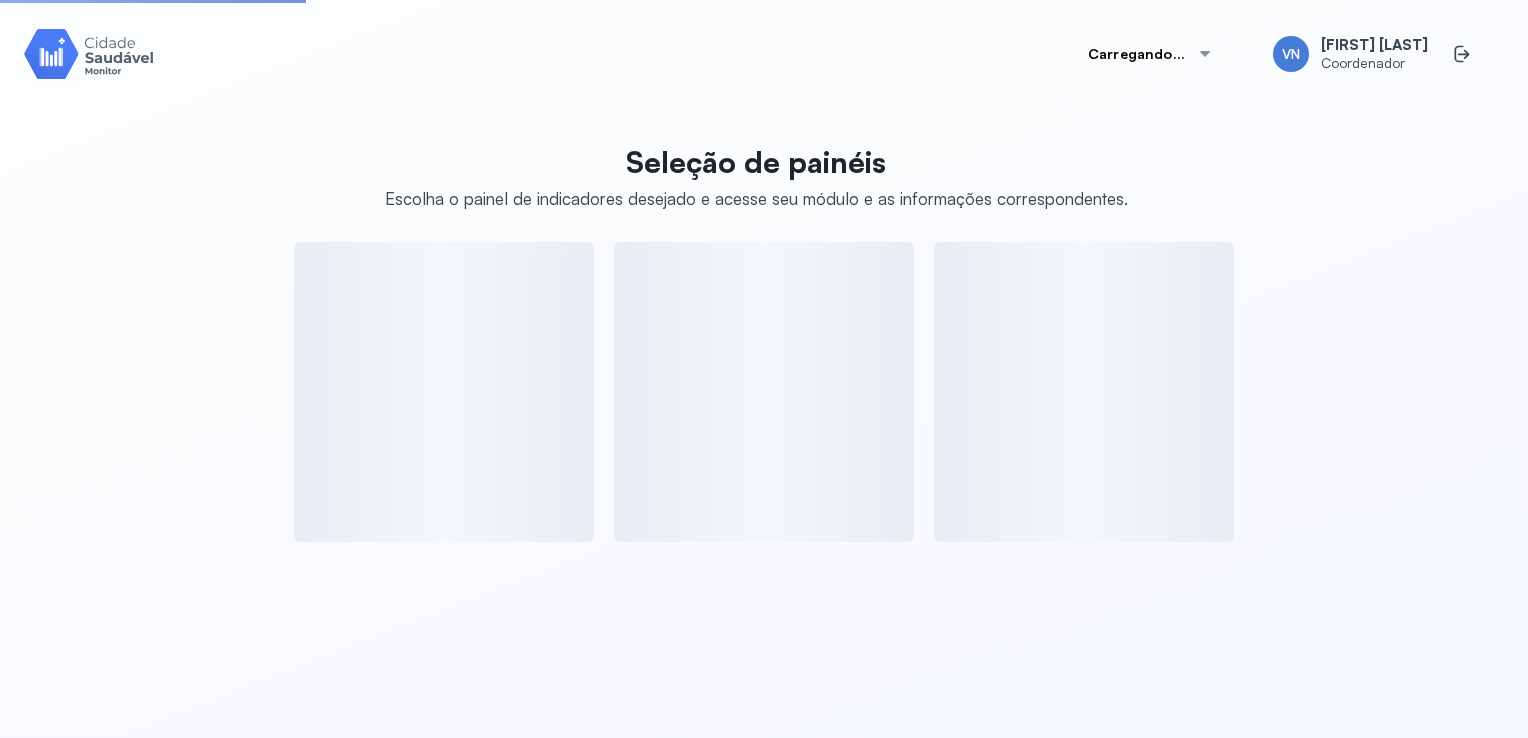 scroll, scrollTop: 0, scrollLeft: 0, axis: both 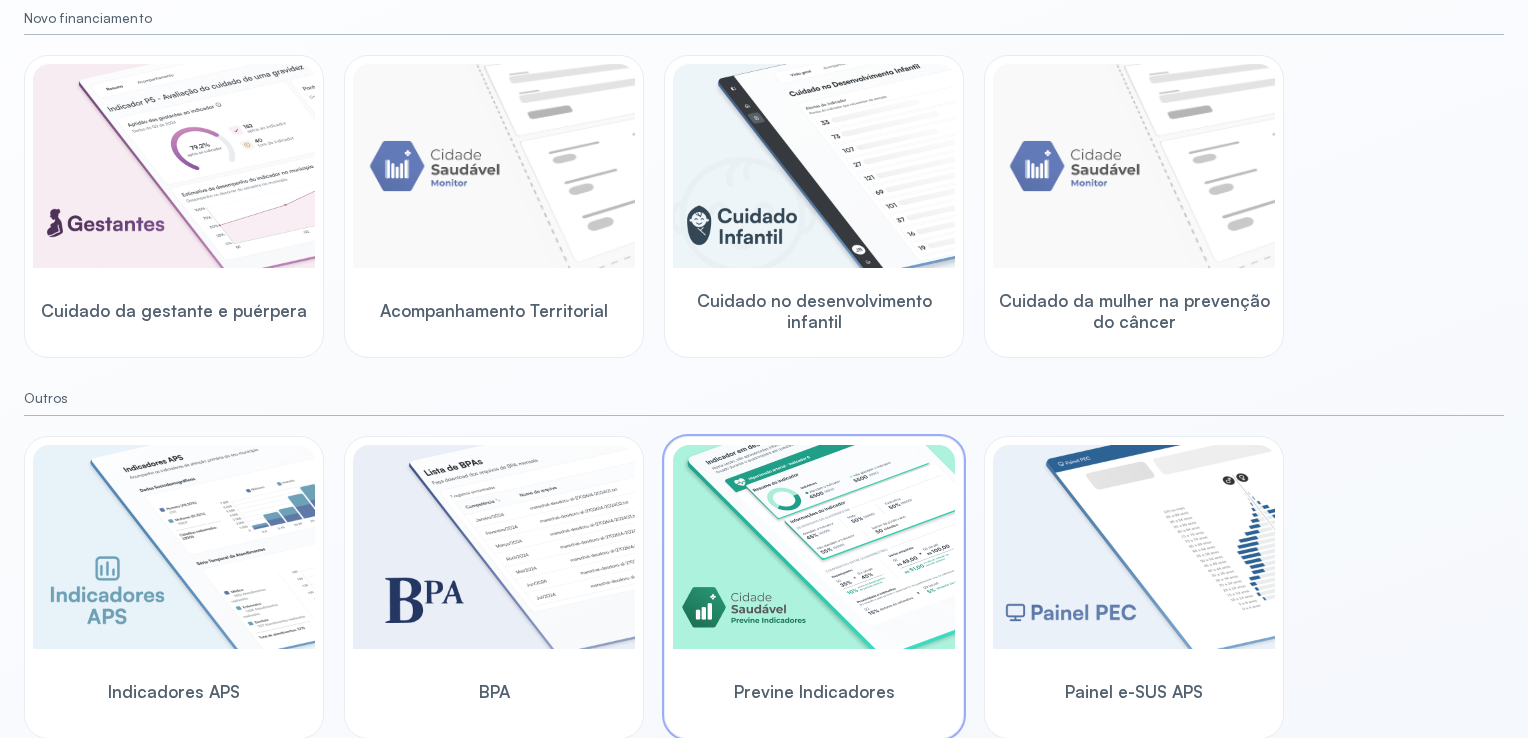 click at bounding box center (814, 547) 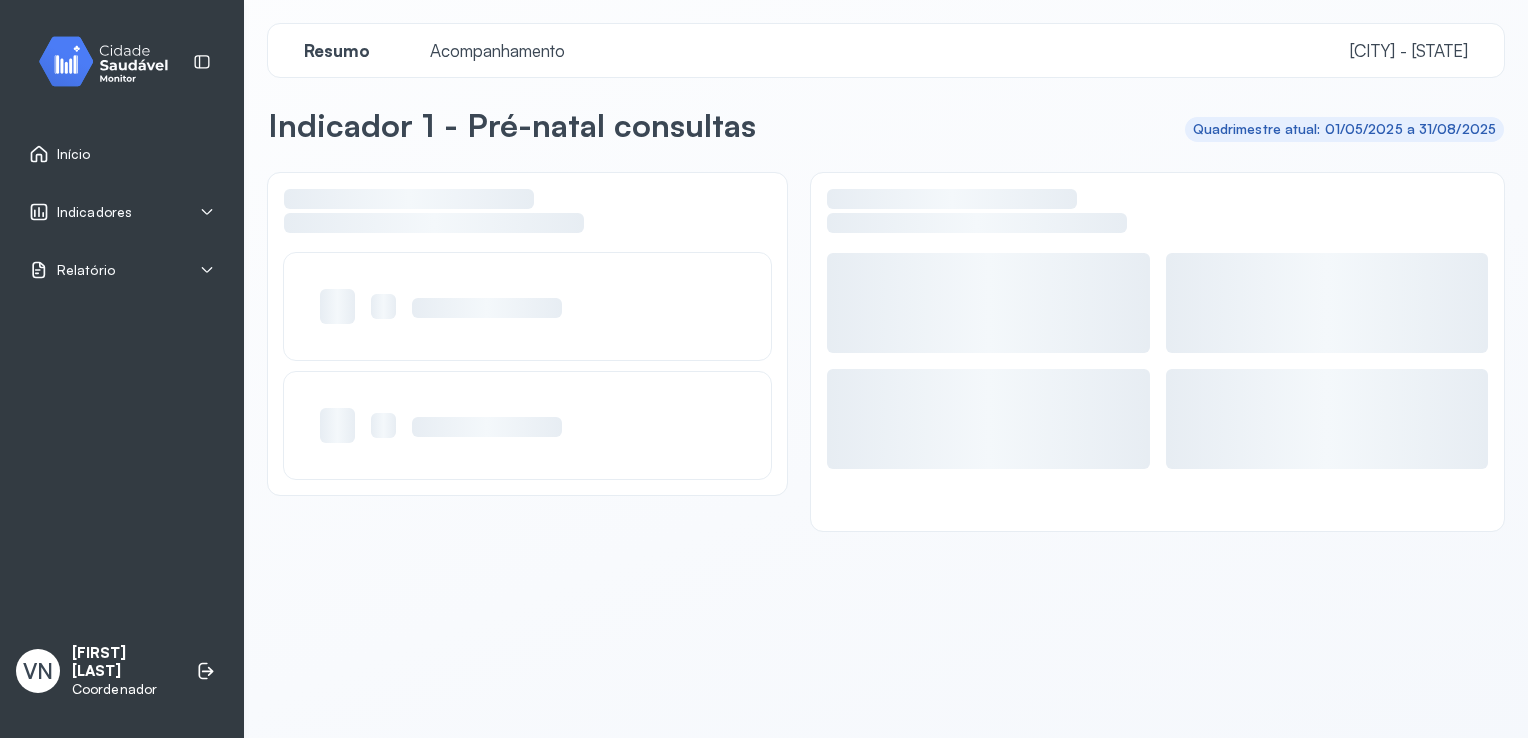 scroll, scrollTop: 0, scrollLeft: 0, axis: both 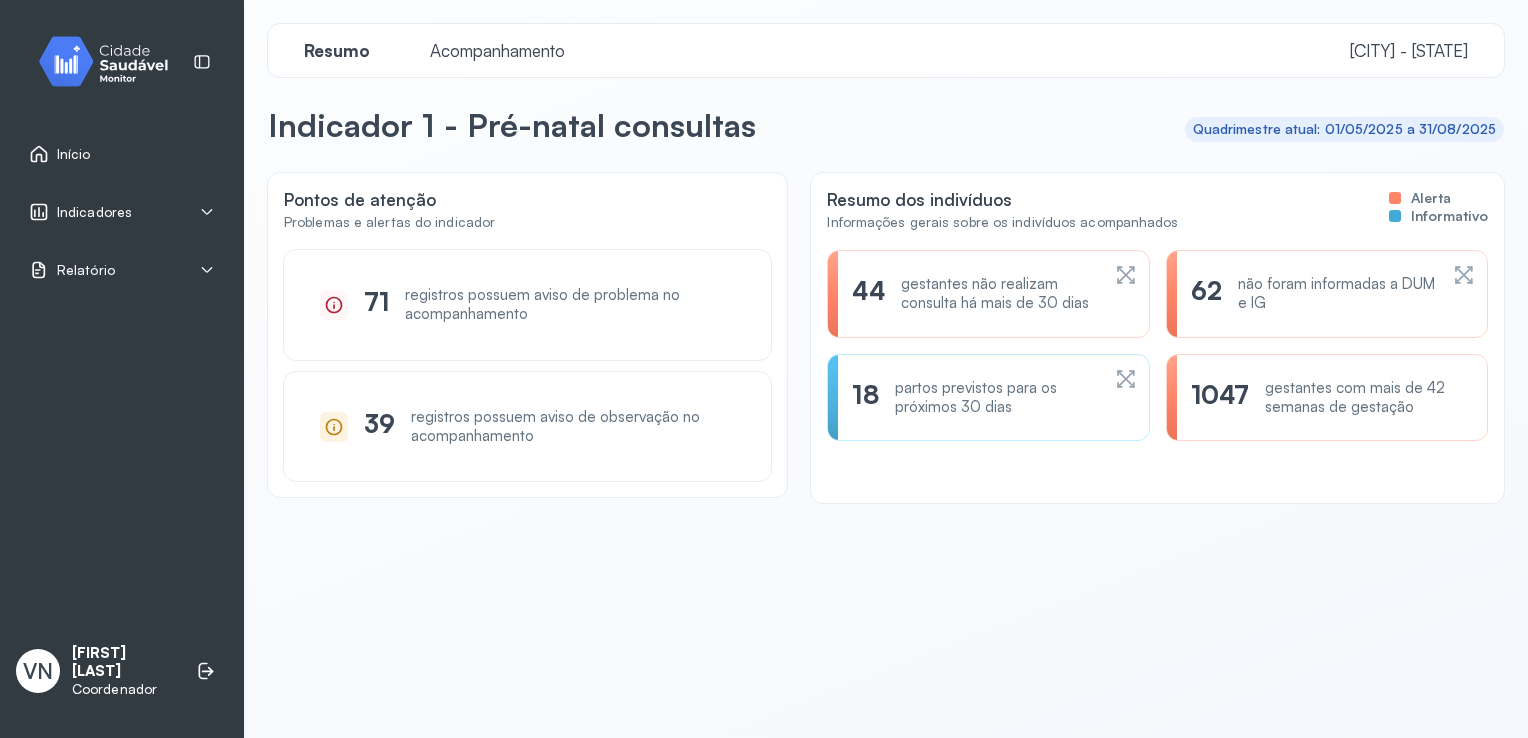 click on "Acompanhamento" at bounding box center (497, 50) 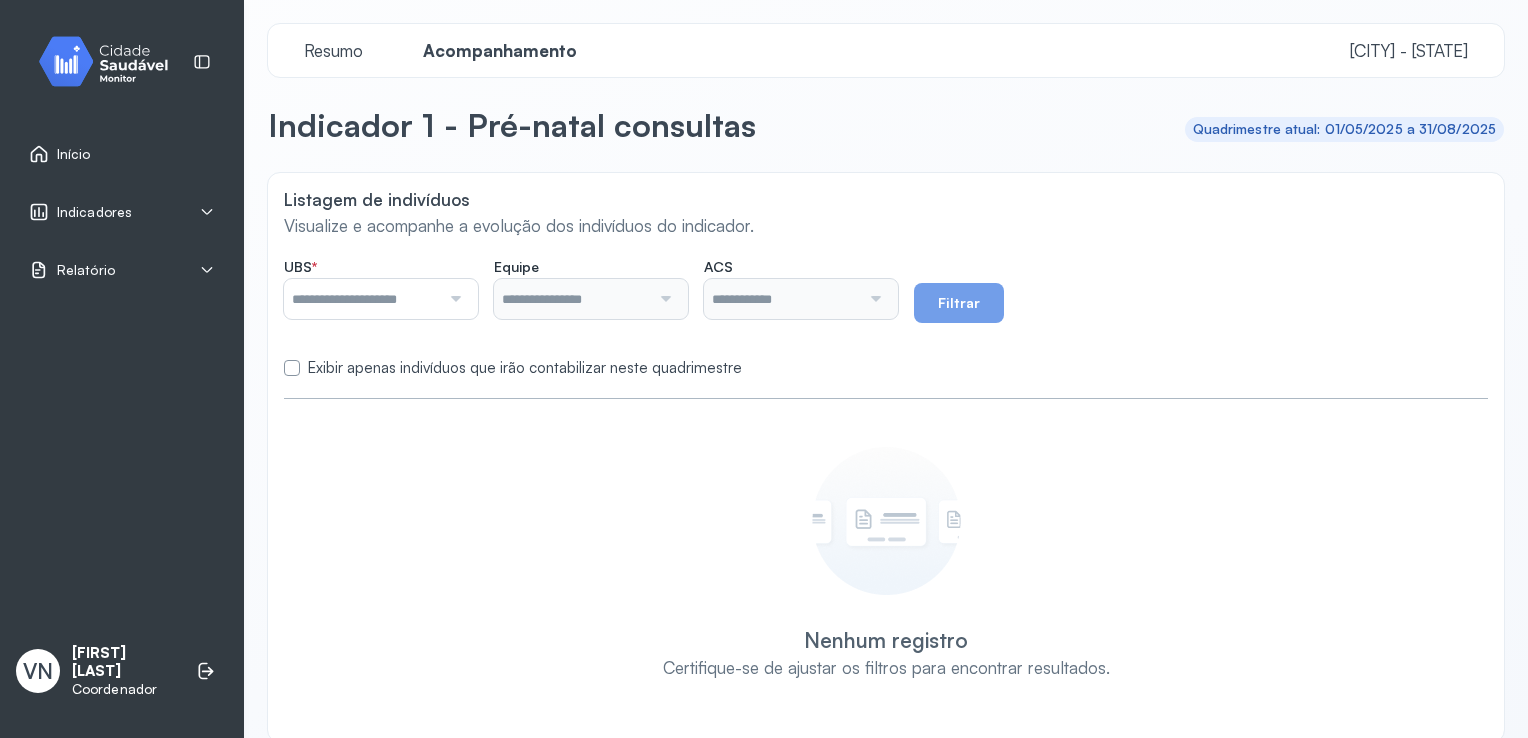 click at bounding box center (453, 299) 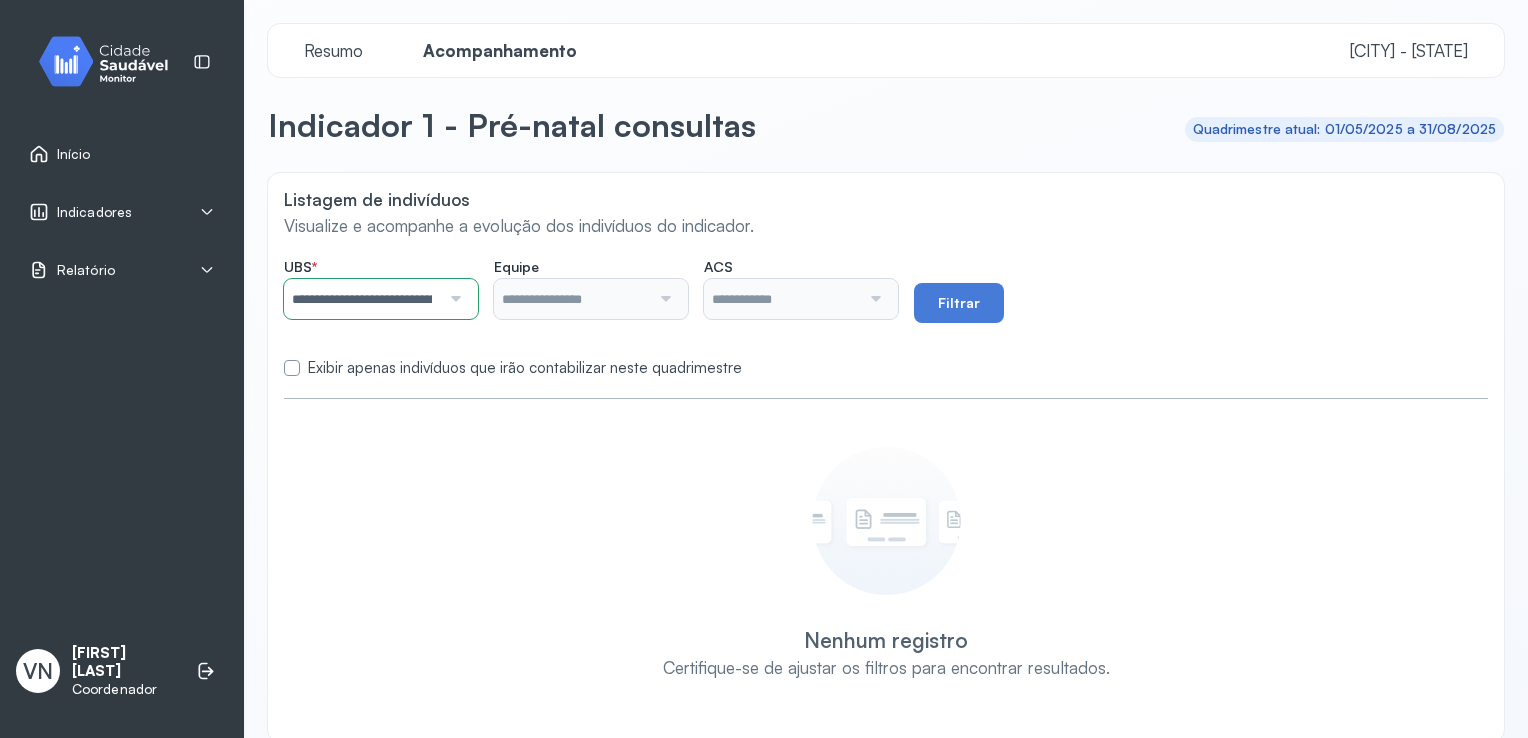 click on "**********" 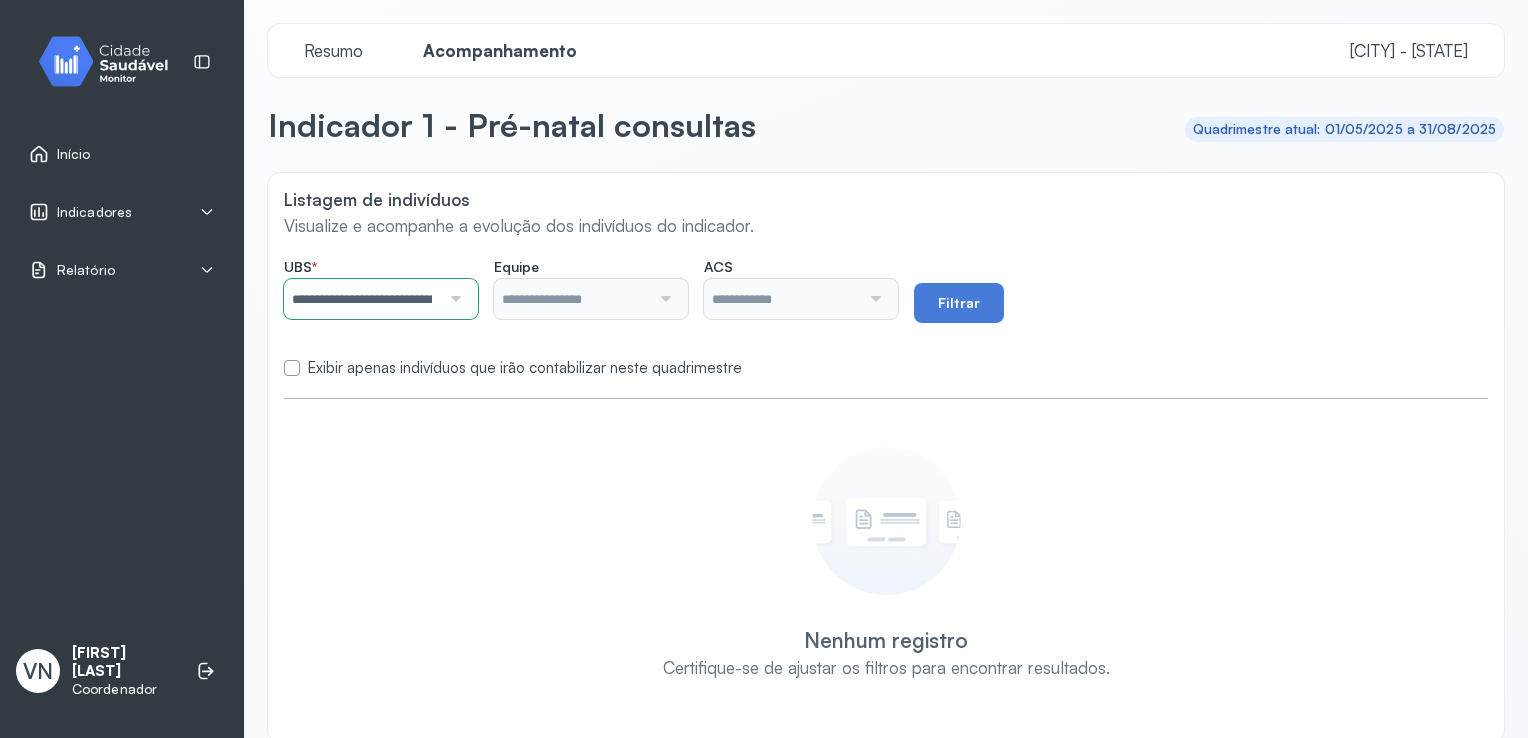 type on "**********" 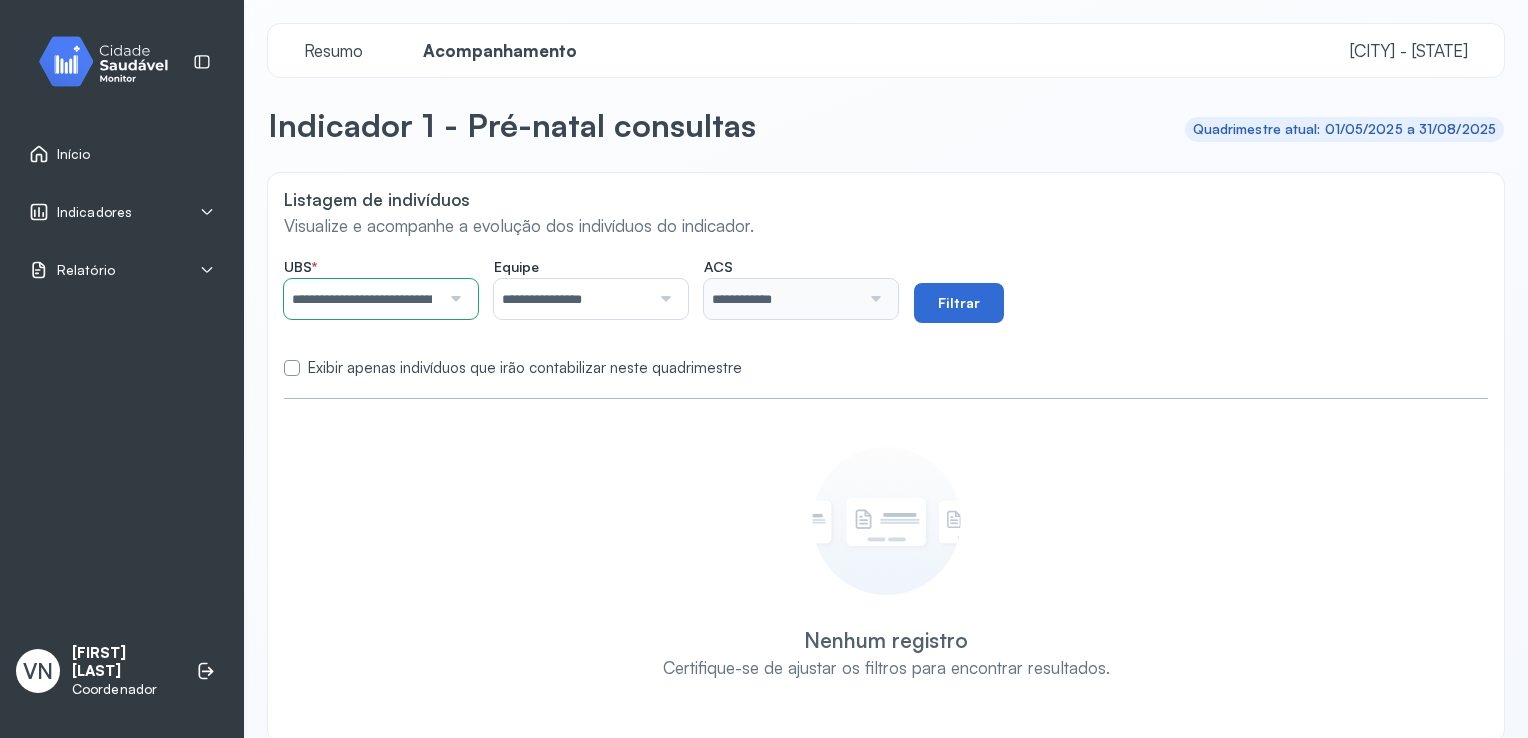 click on "Filtrar" at bounding box center (959, 303) 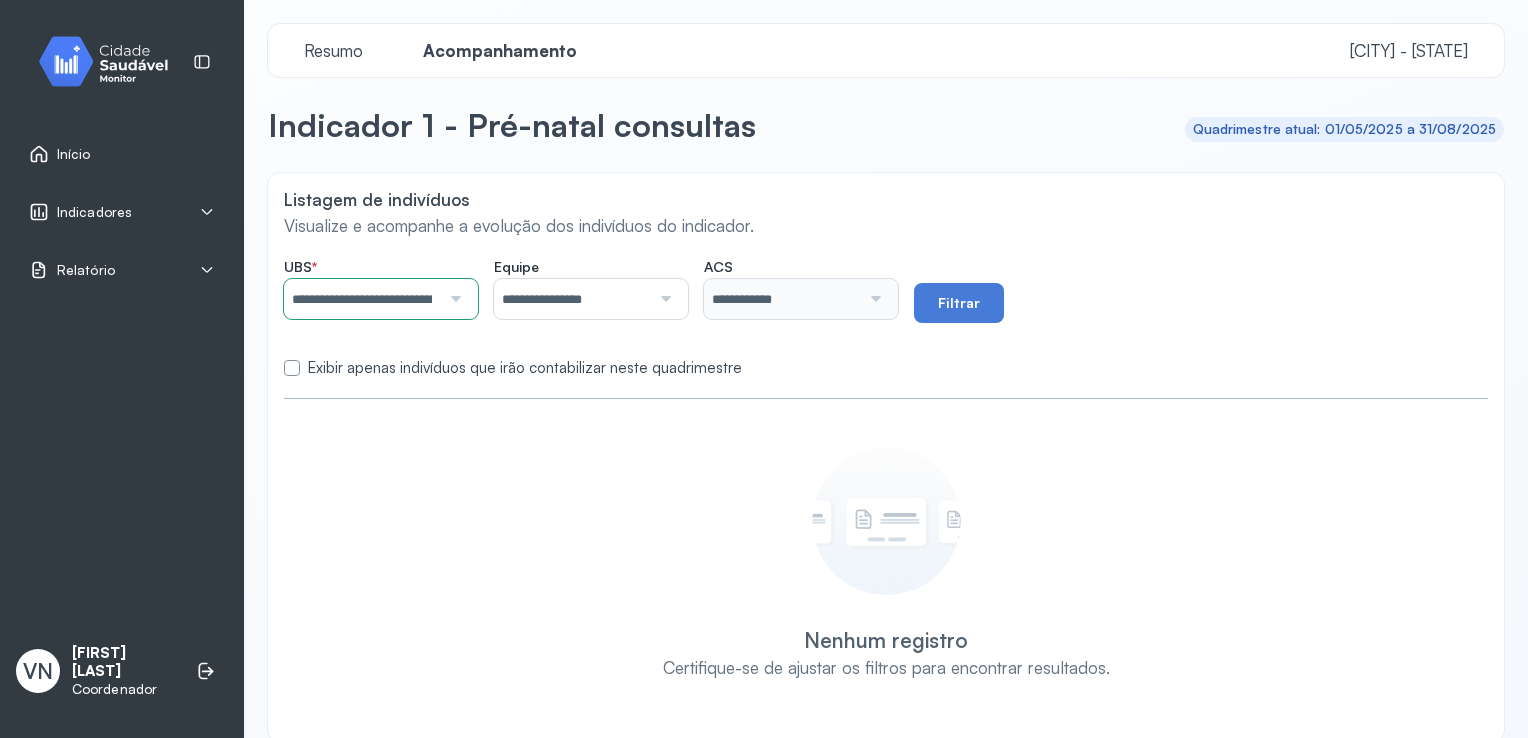click at bounding box center [292, 368] 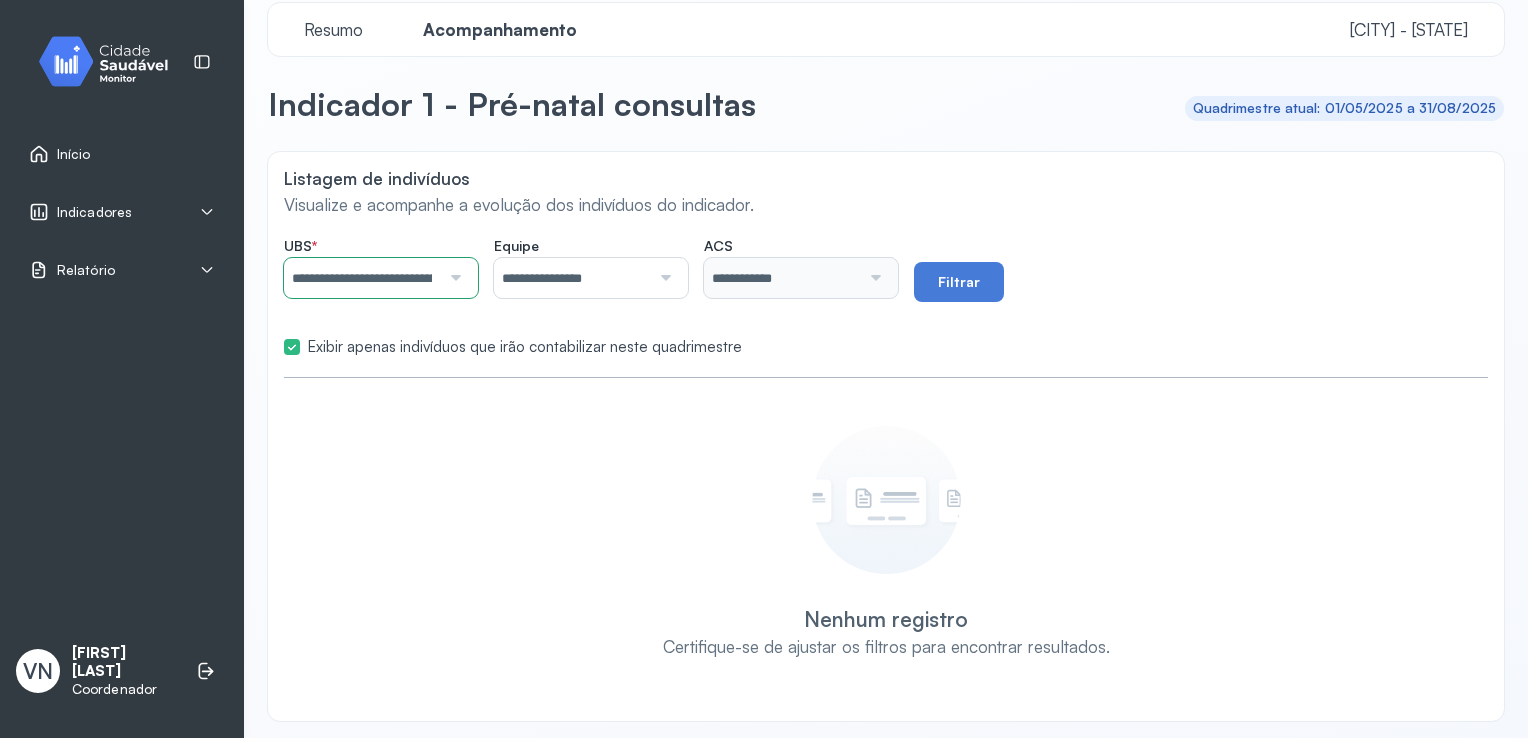 scroll, scrollTop: 28, scrollLeft: 0, axis: vertical 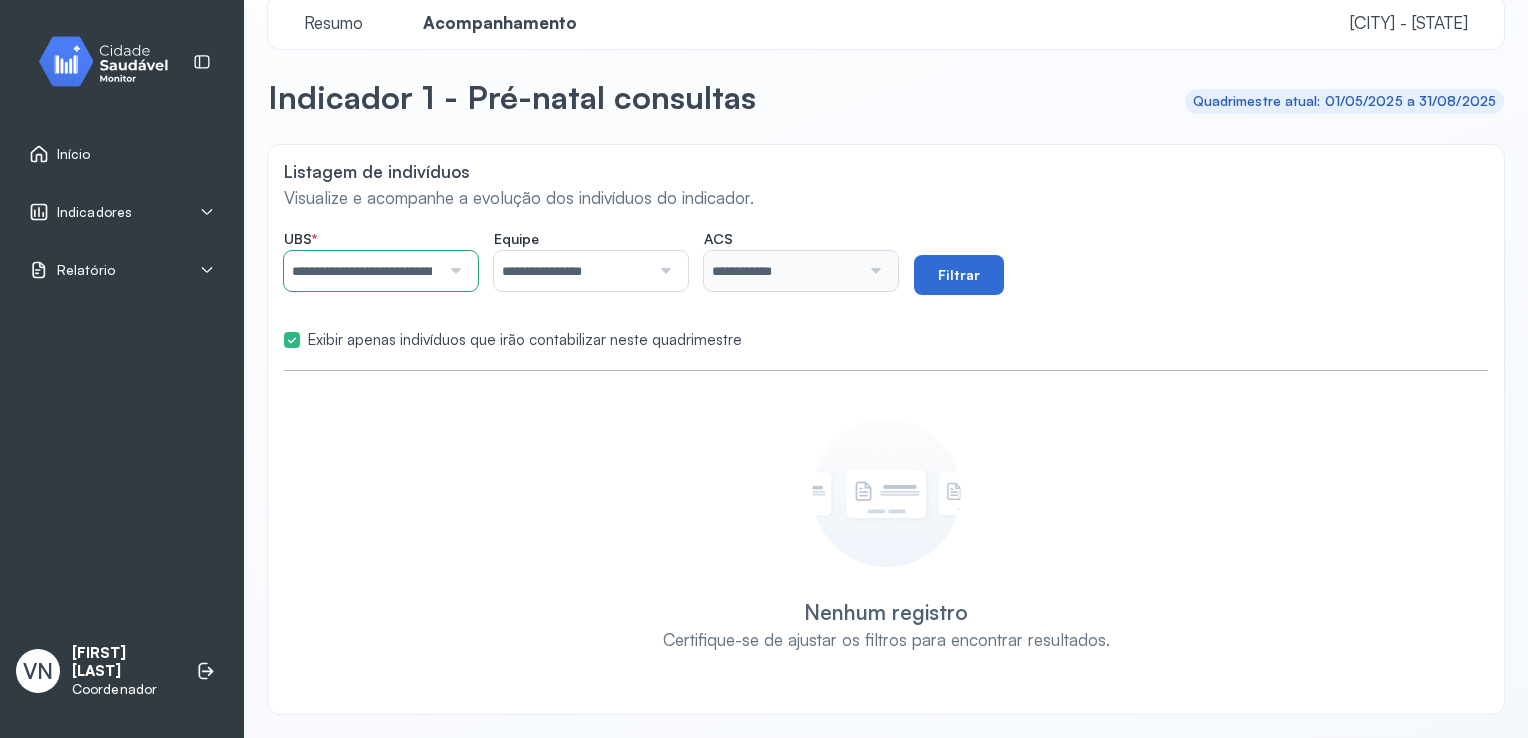 click on "Filtrar" at bounding box center [959, 275] 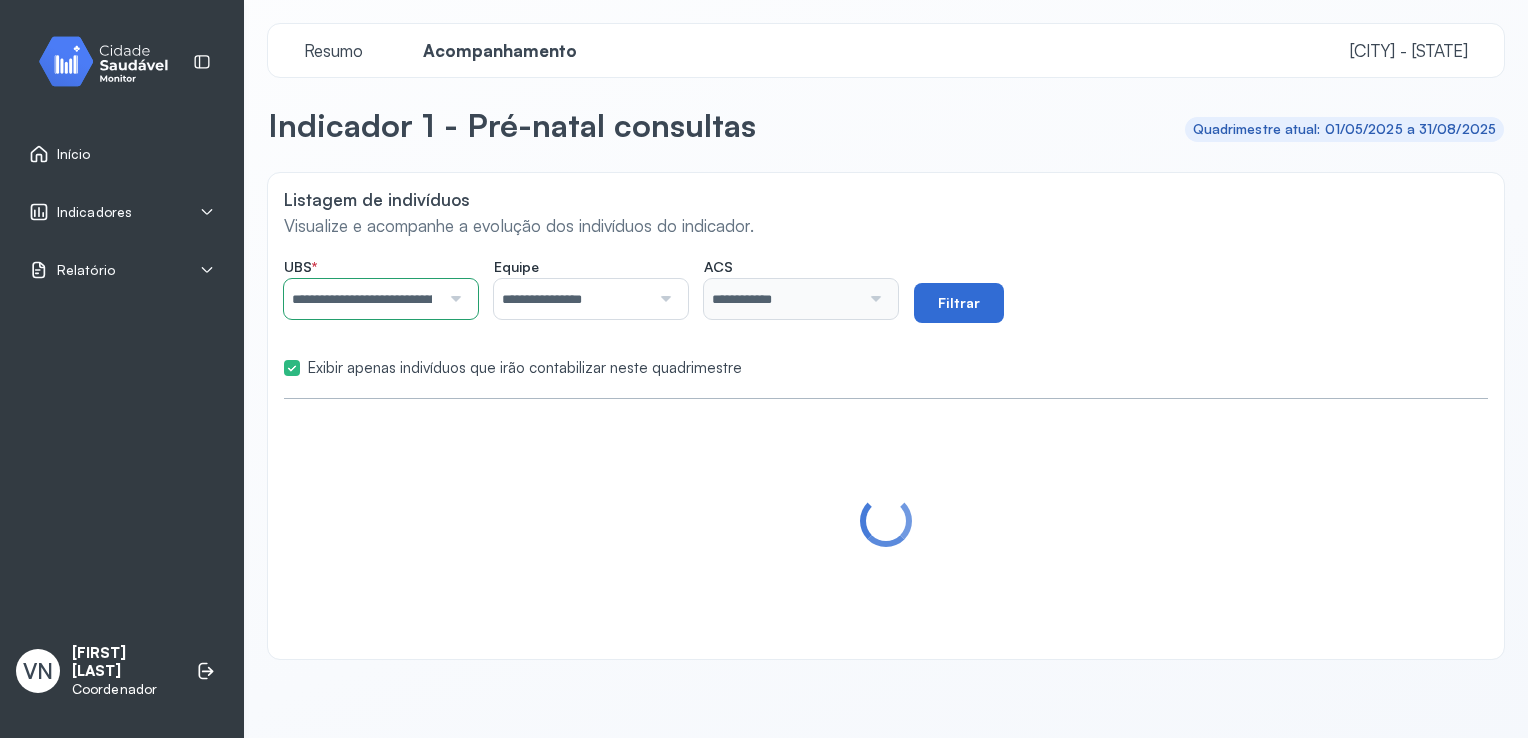scroll, scrollTop: 0, scrollLeft: 0, axis: both 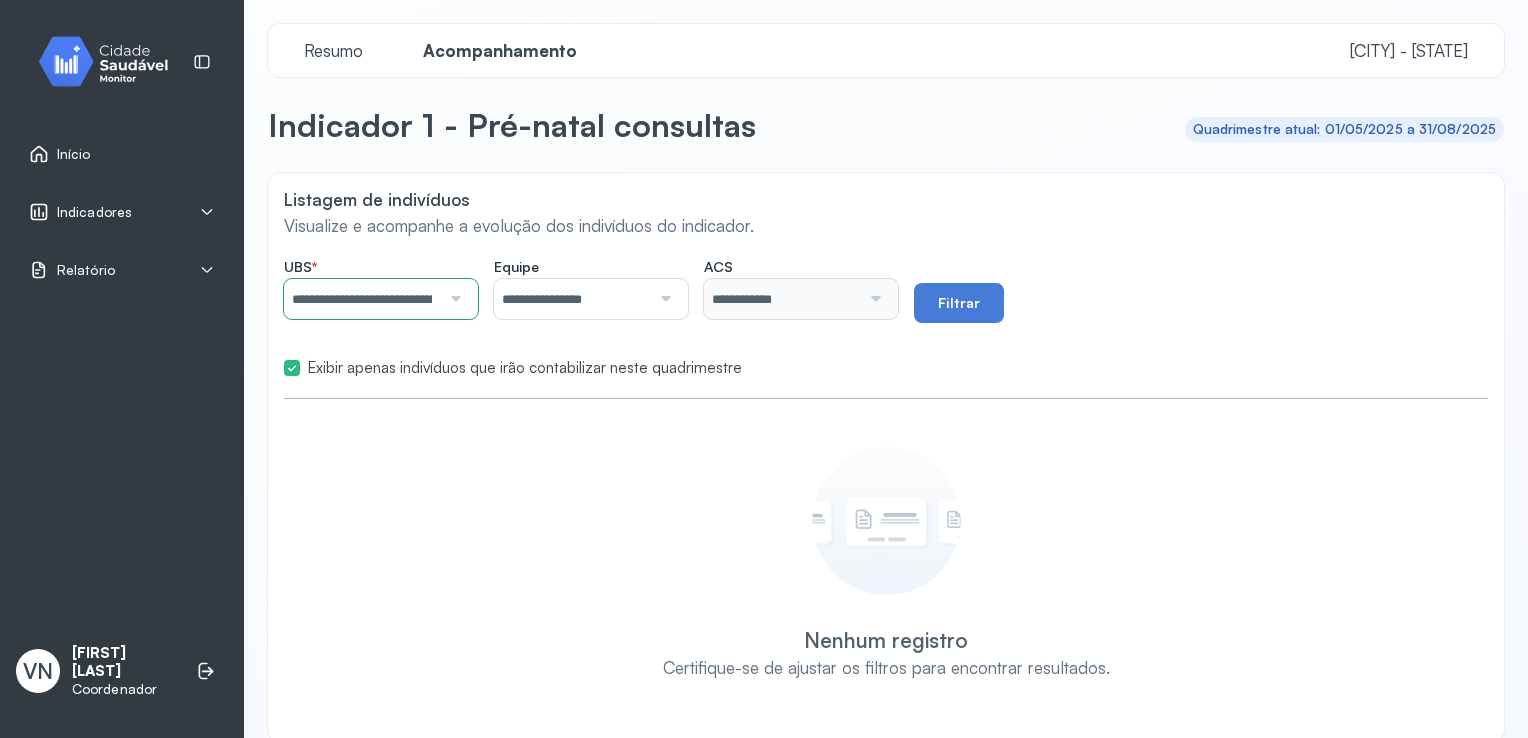 click 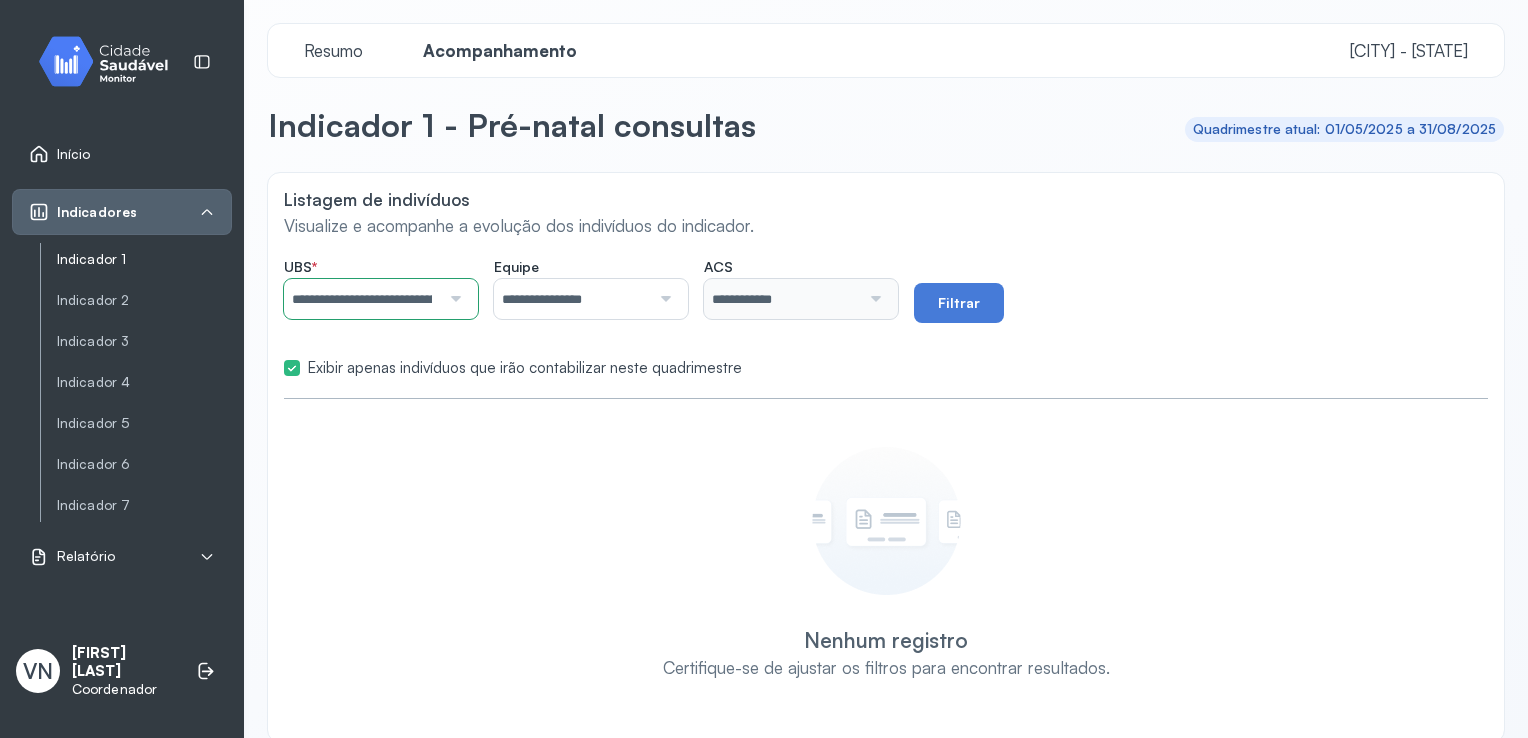 click on "Indicador 1" at bounding box center (144, 259) 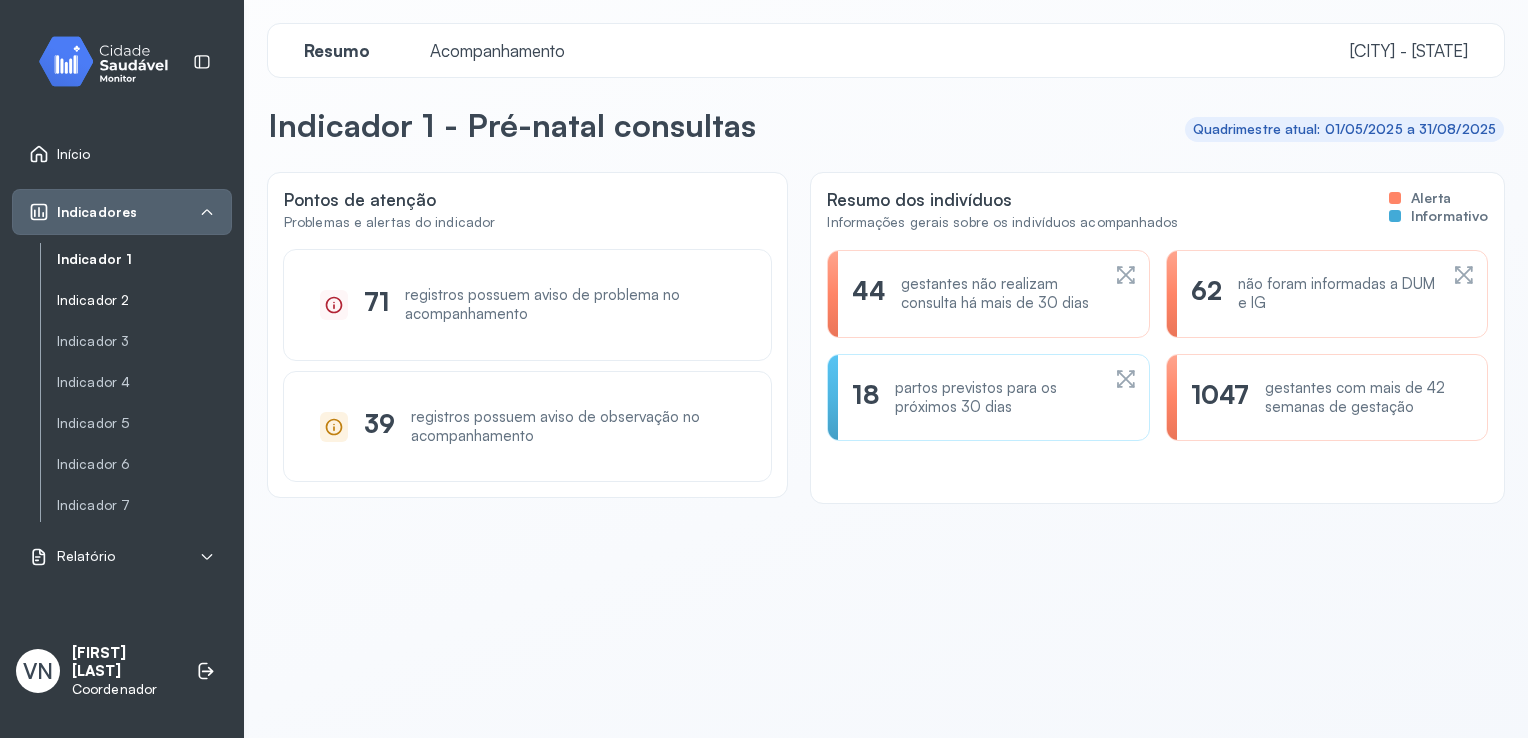 click on "Indicador 2" at bounding box center [144, 300] 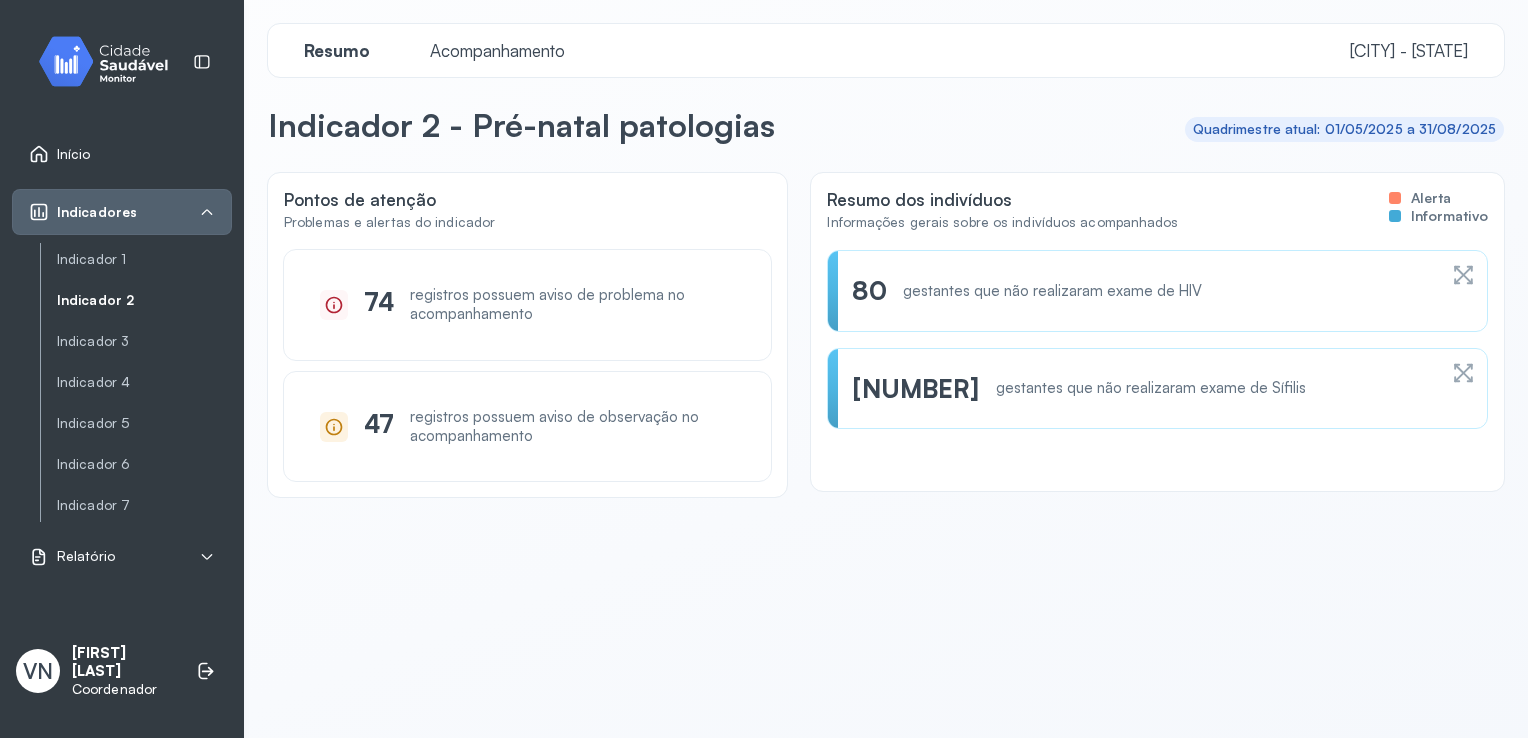 click on "Indicadores" at bounding box center [122, 212] 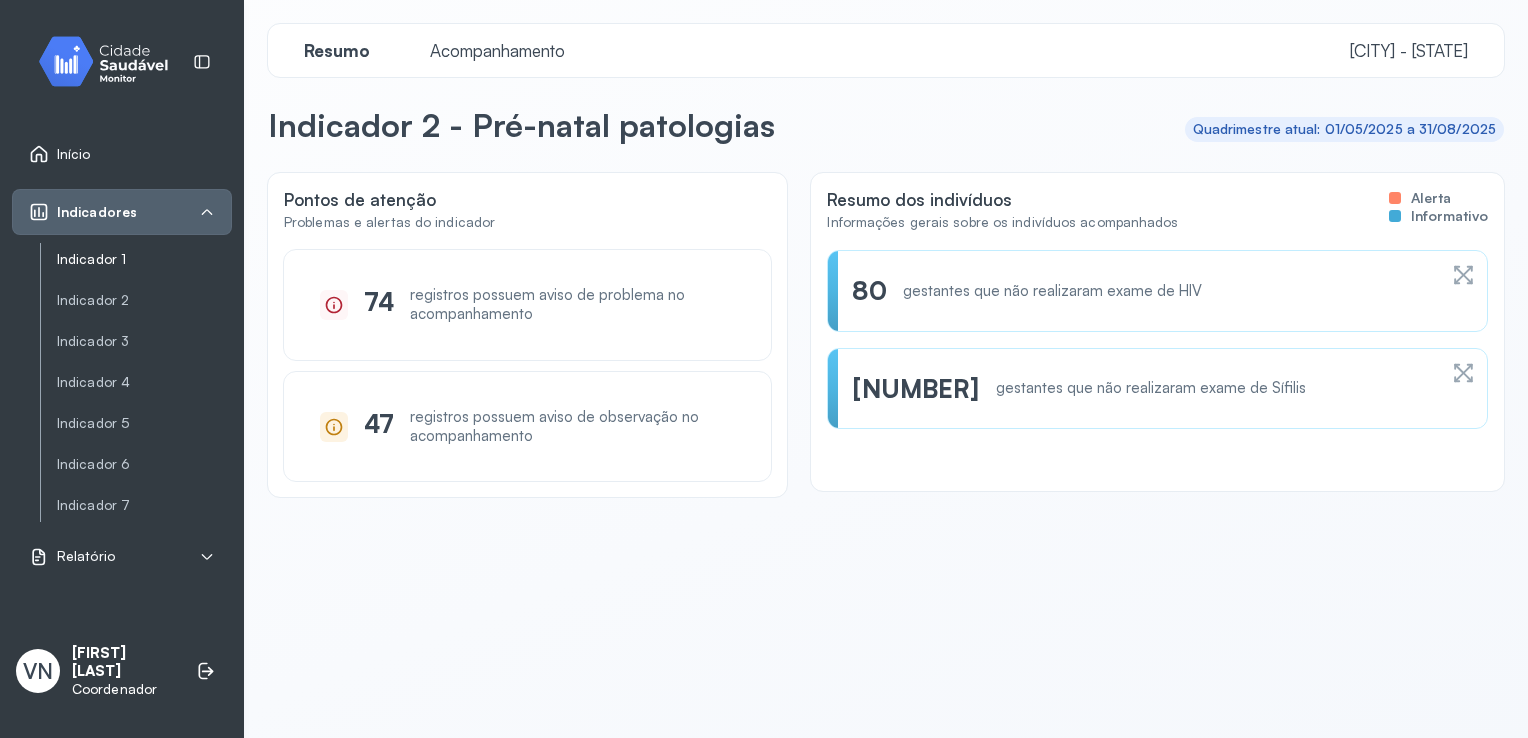 click on "Indicador 1" at bounding box center [144, 259] 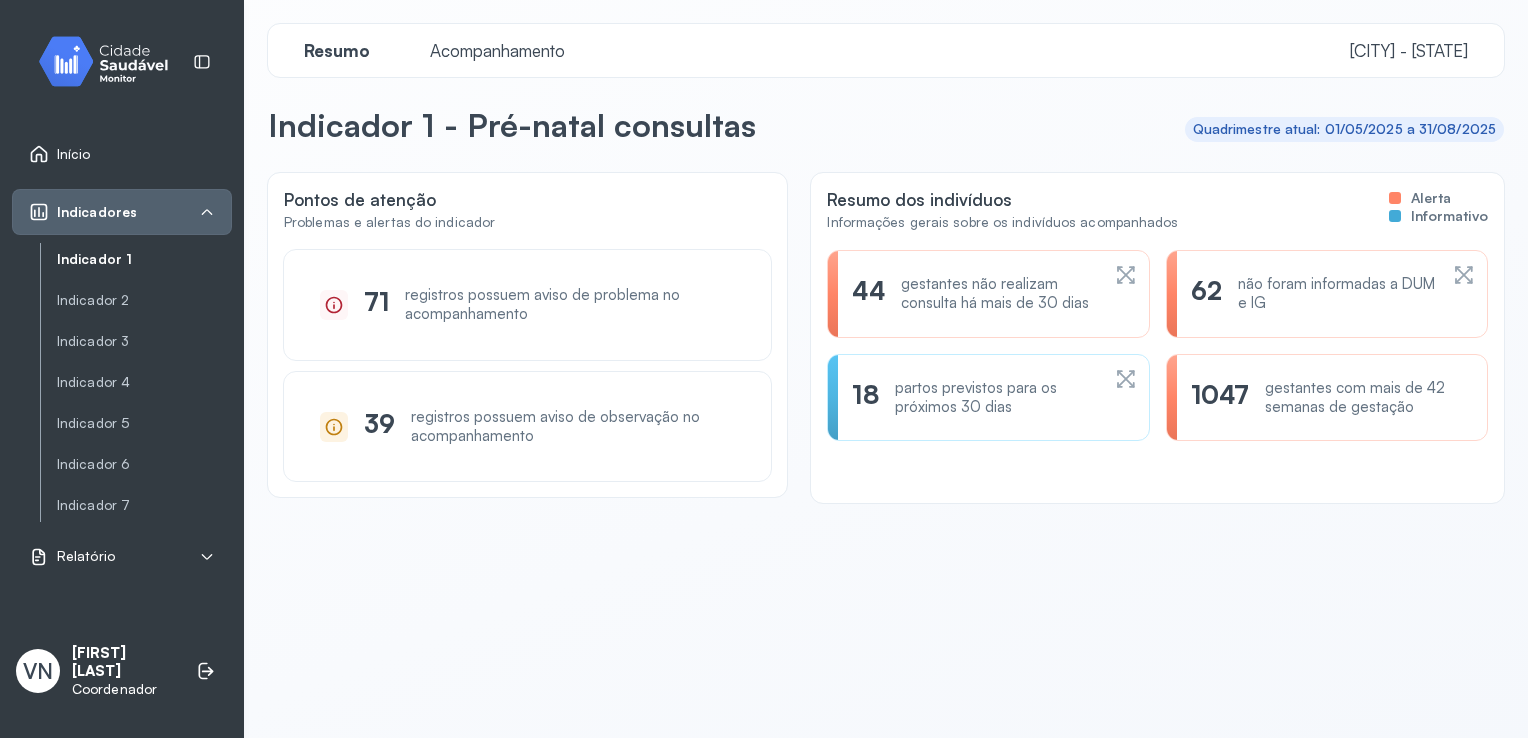 click 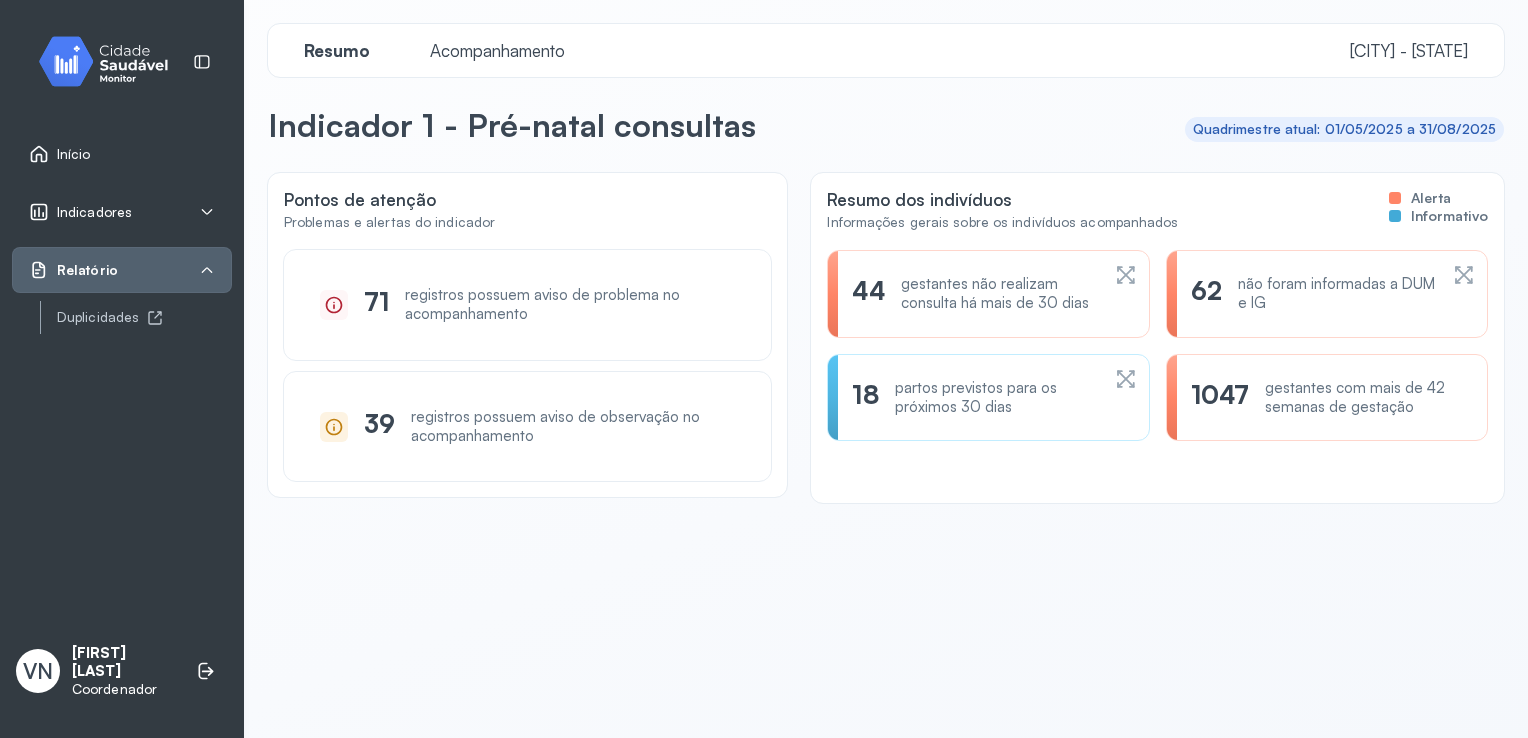 click on "Indicadores" at bounding box center (122, 212) 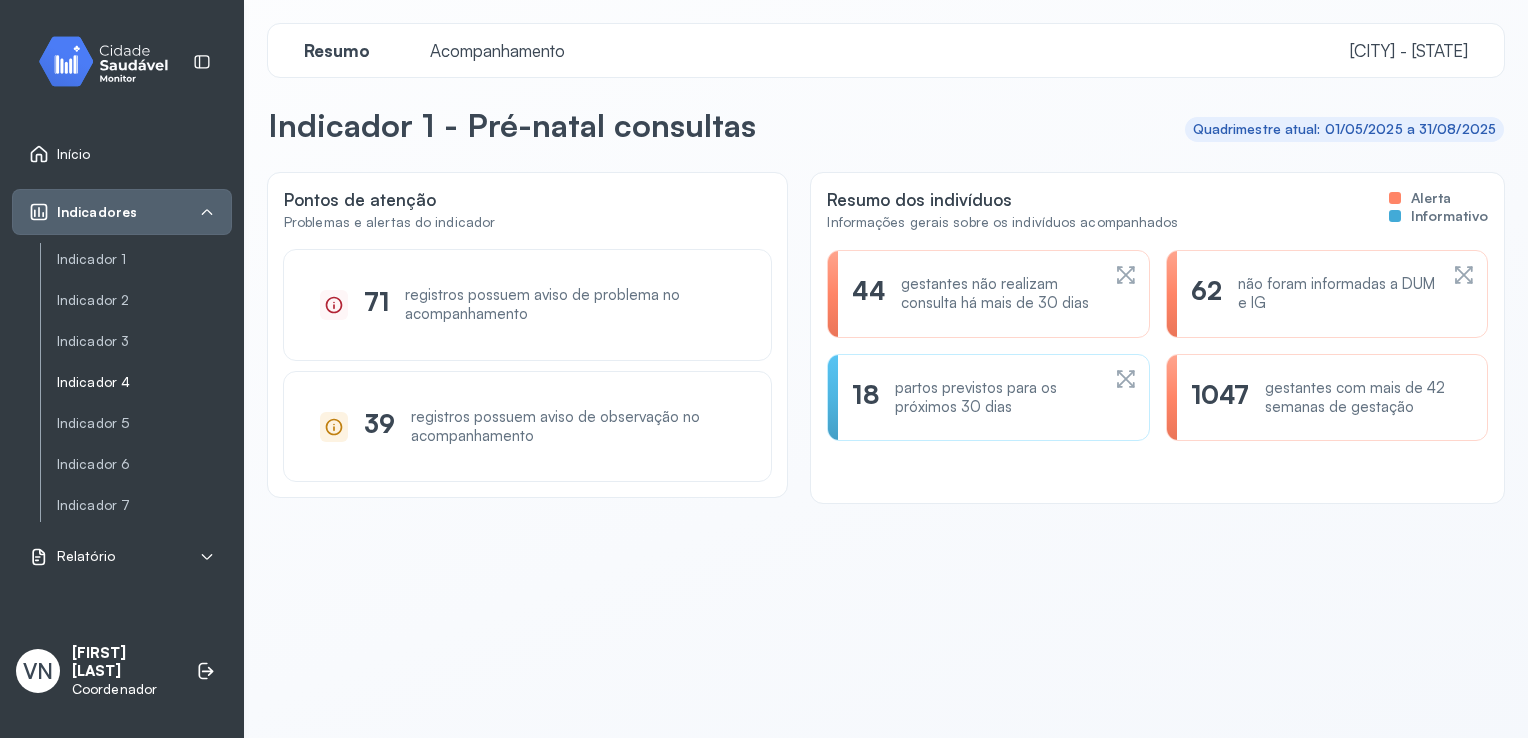 click on "Indicador 4" at bounding box center [144, 382] 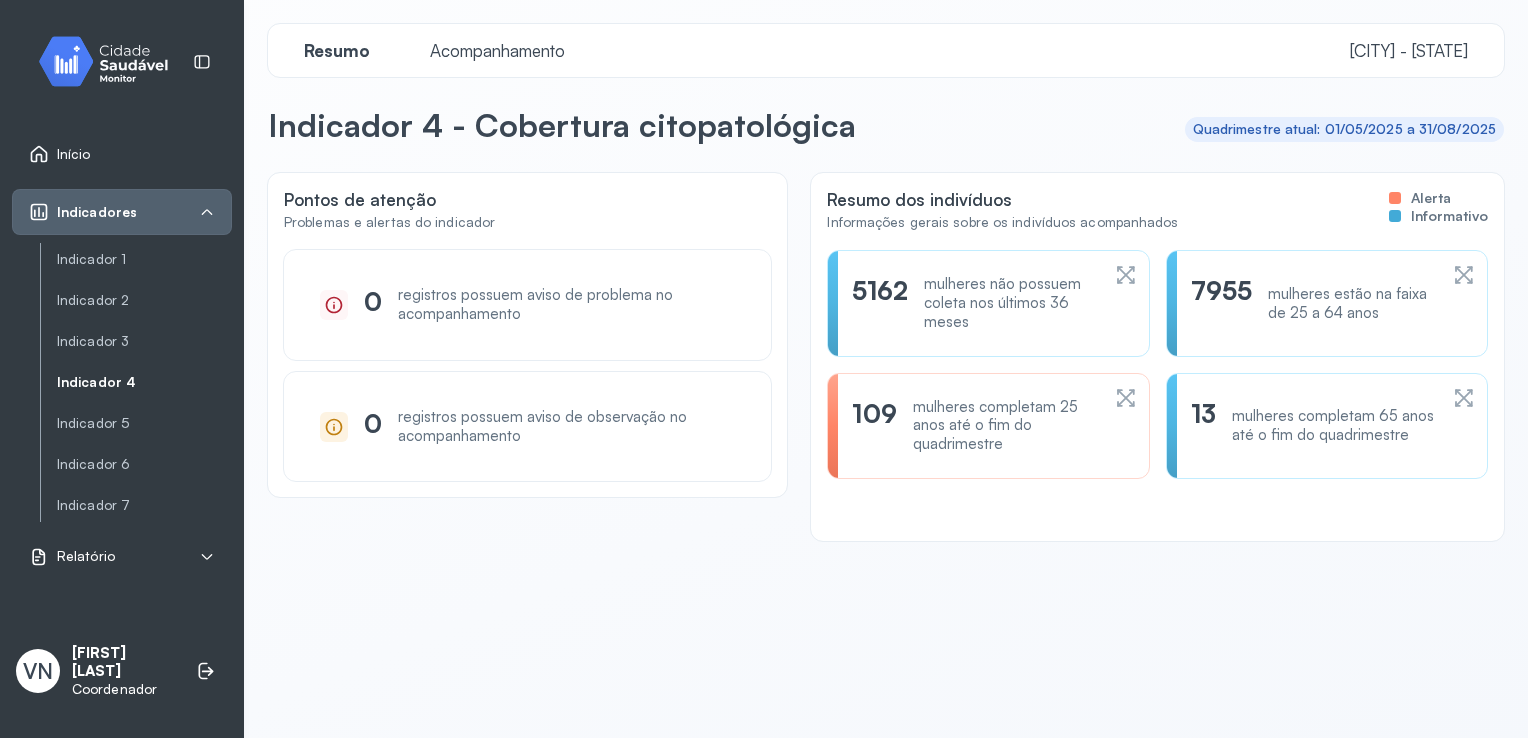 click on "Acompanhamento" at bounding box center (497, 50) 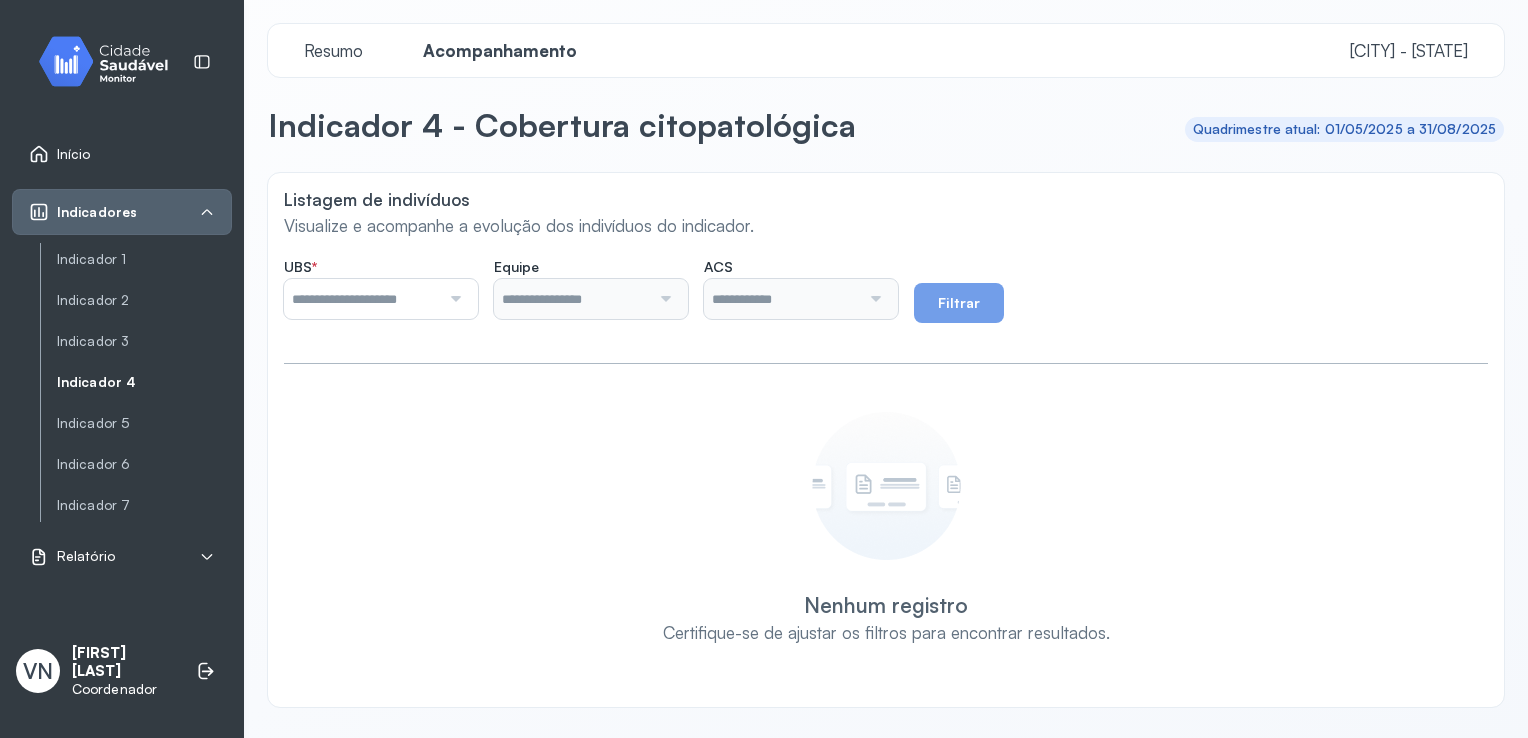 click at bounding box center [453, 299] 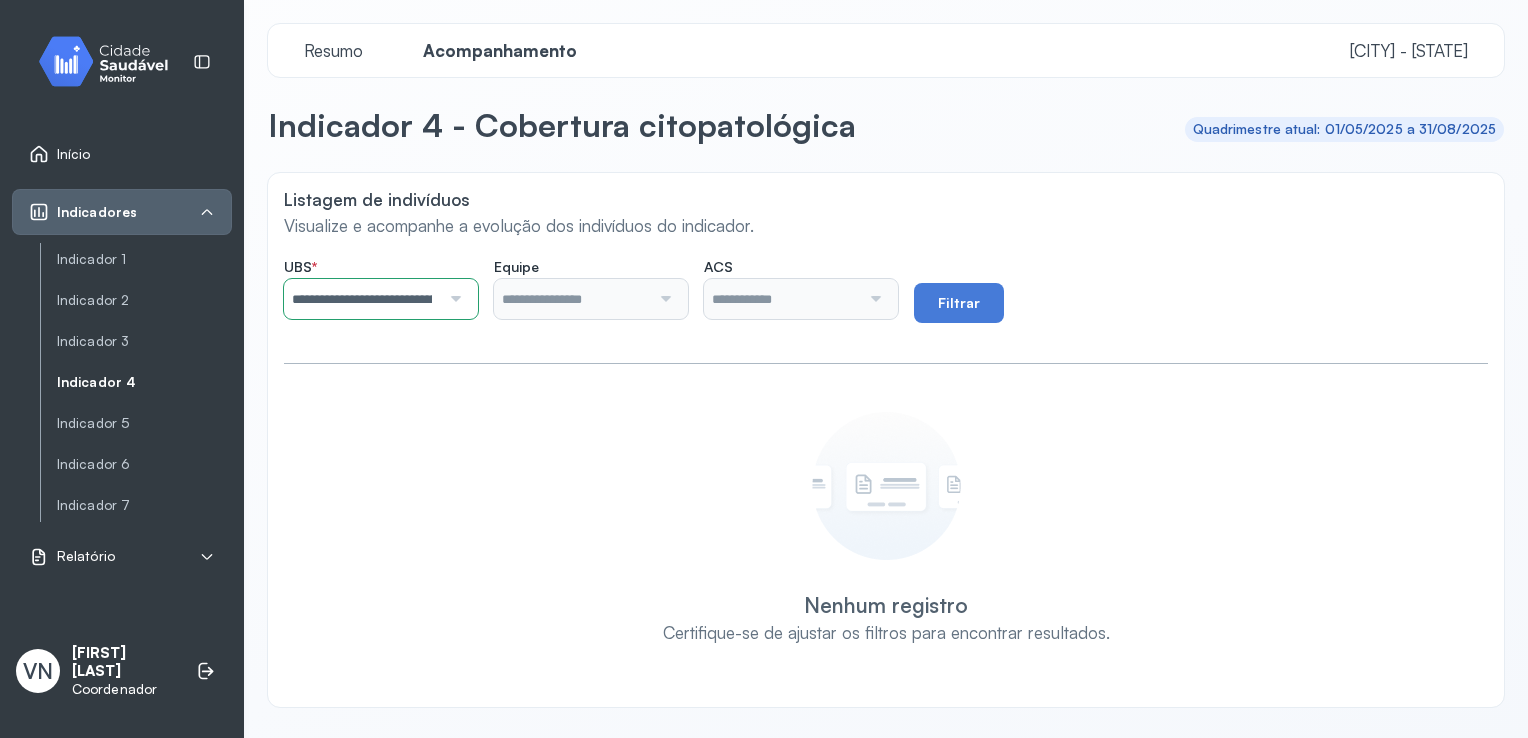 click on "**********" 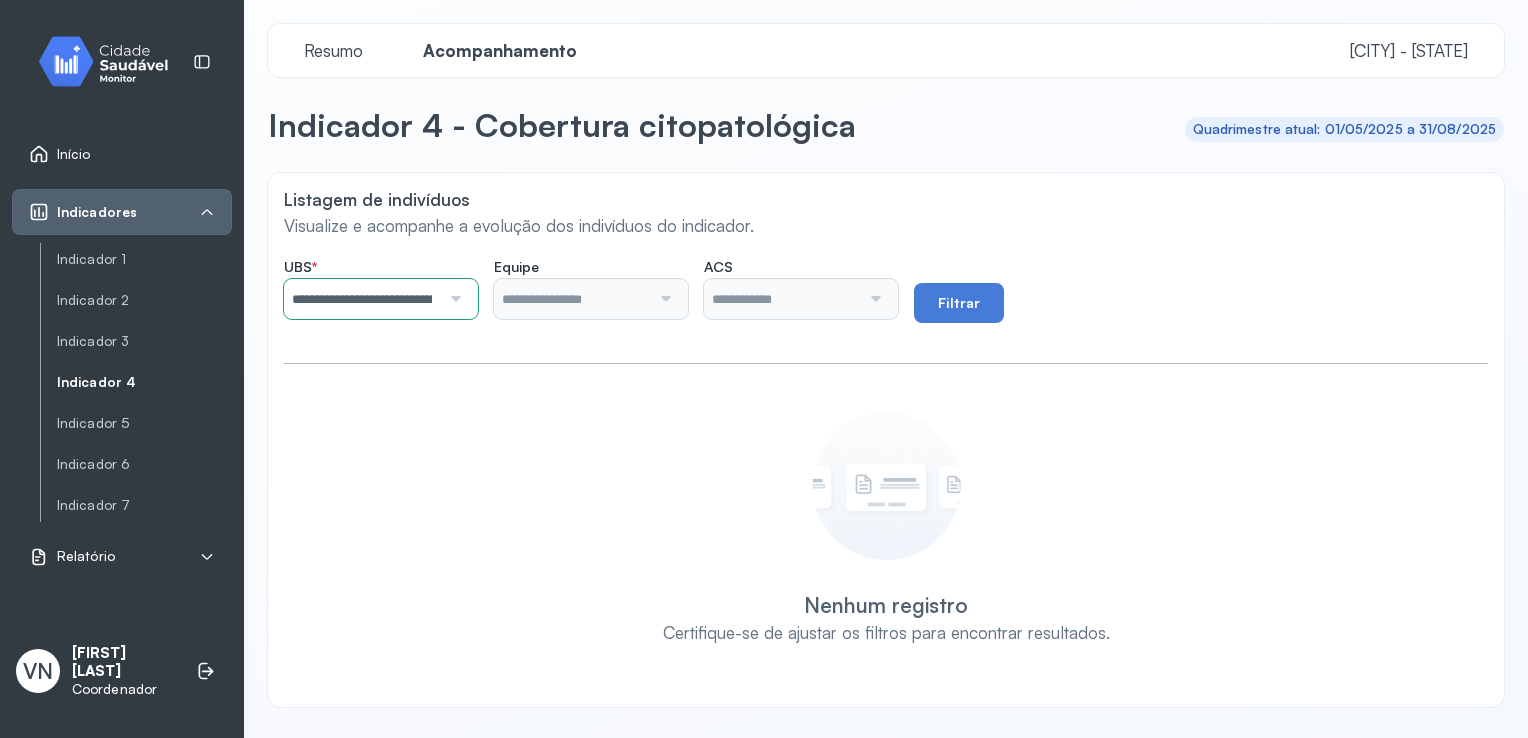 type on "**********" 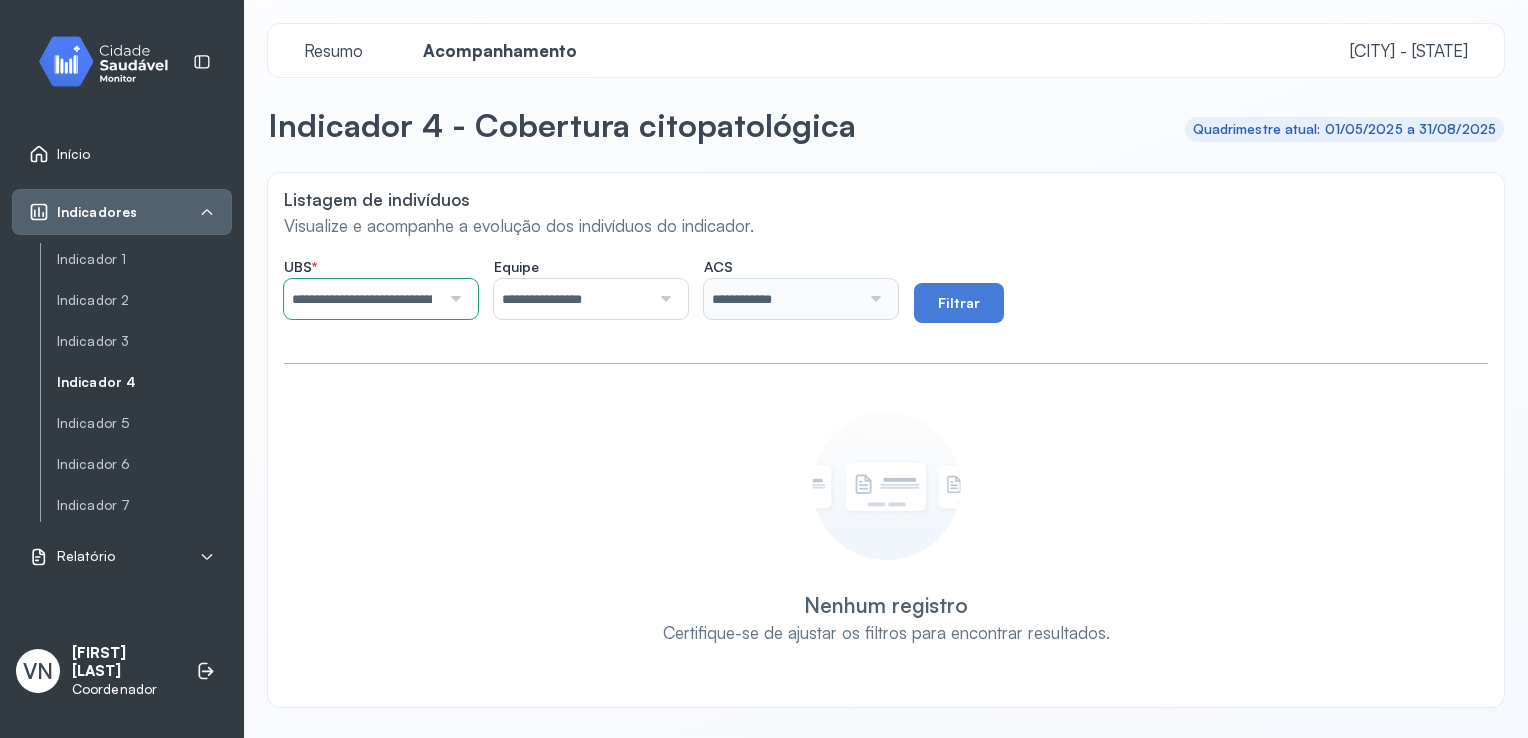 click at bounding box center (663, 299) 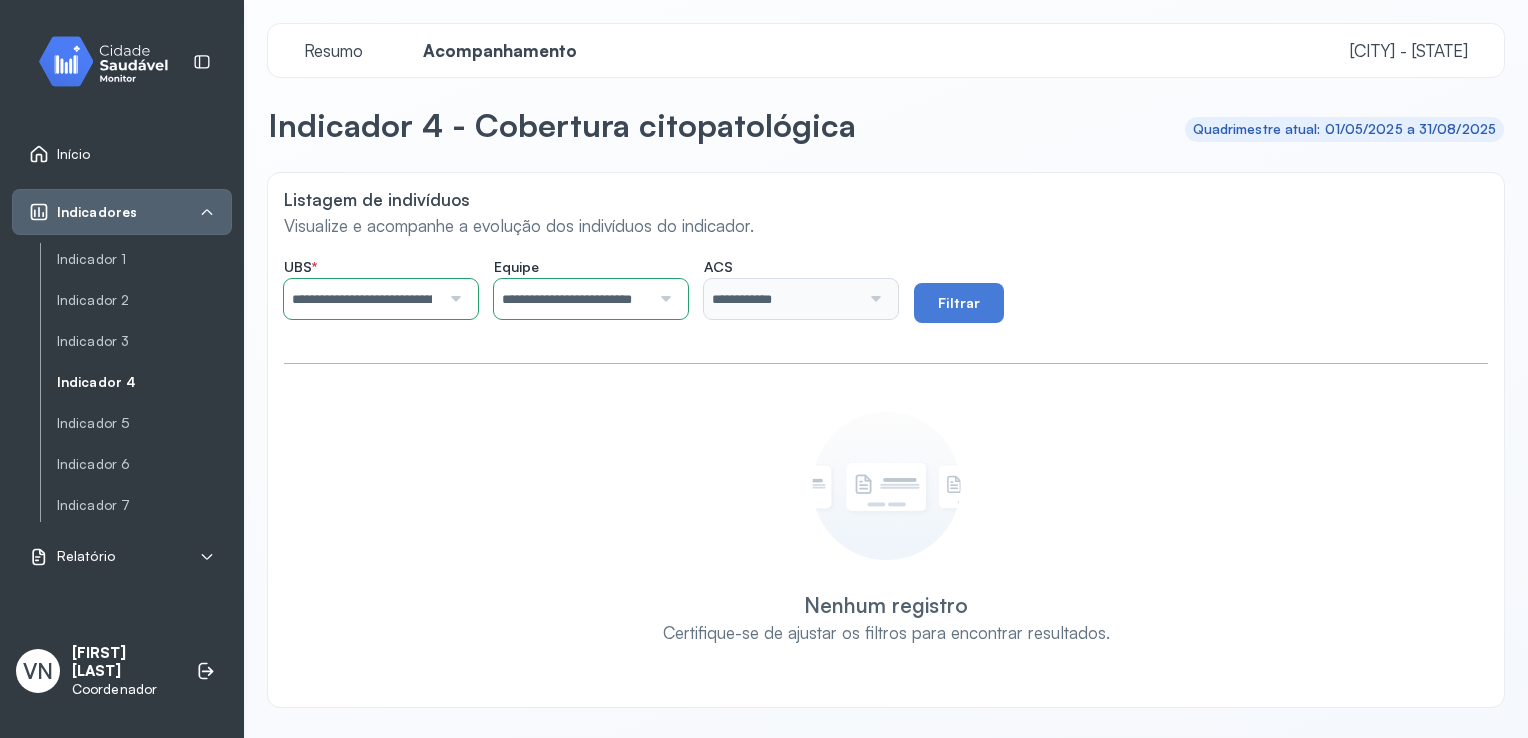 click on "**********" 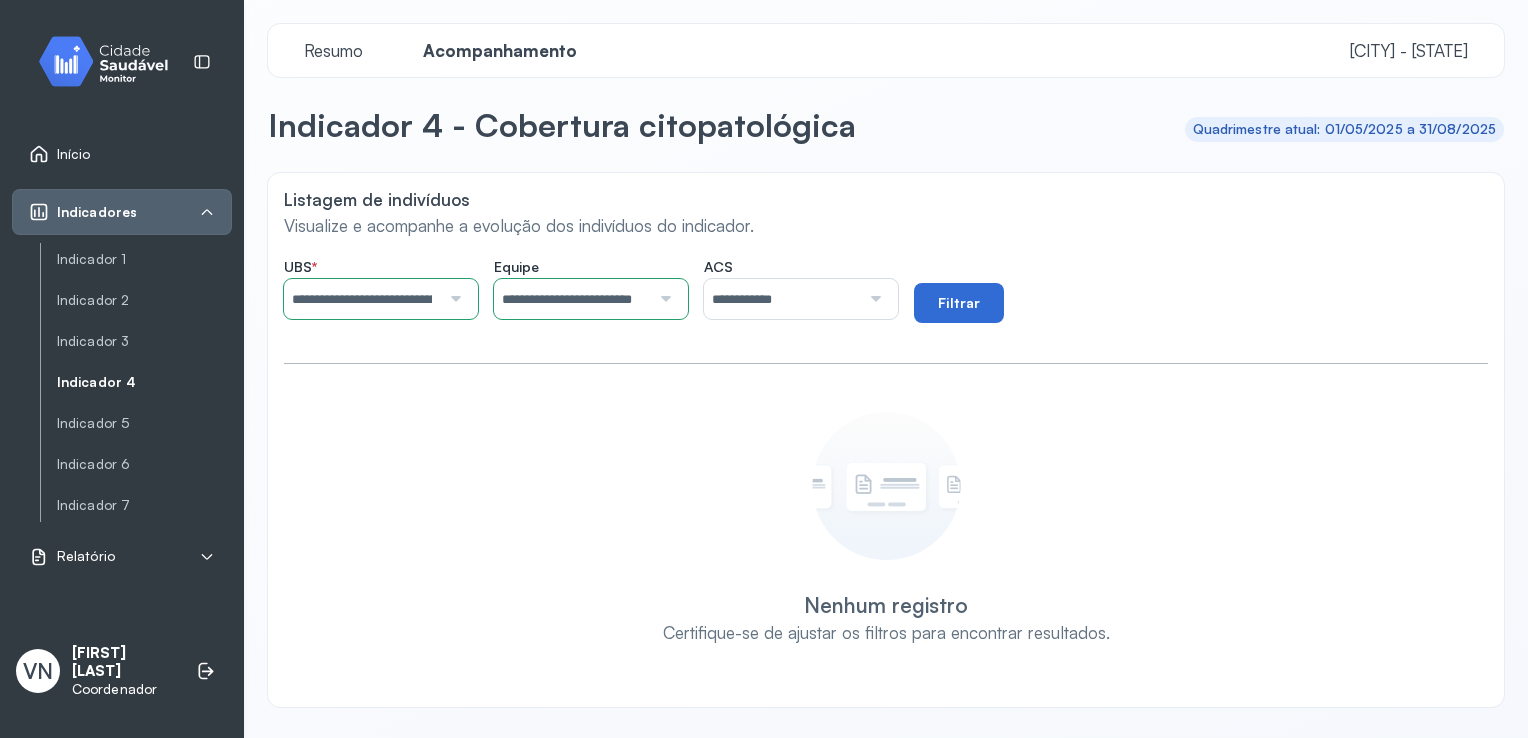 click on "Filtrar" at bounding box center (959, 303) 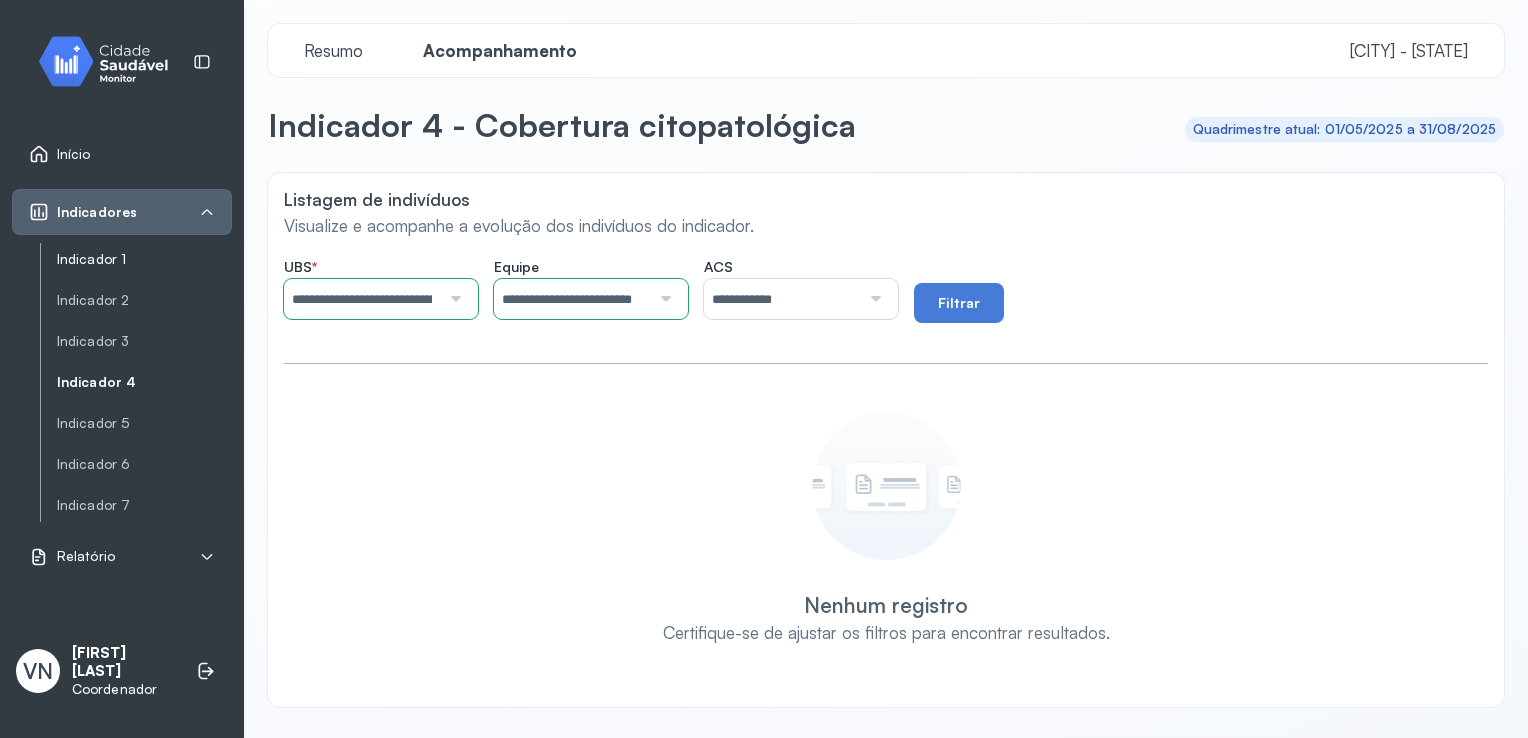 click on "Indicador 1" at bounding box center [144, 259] 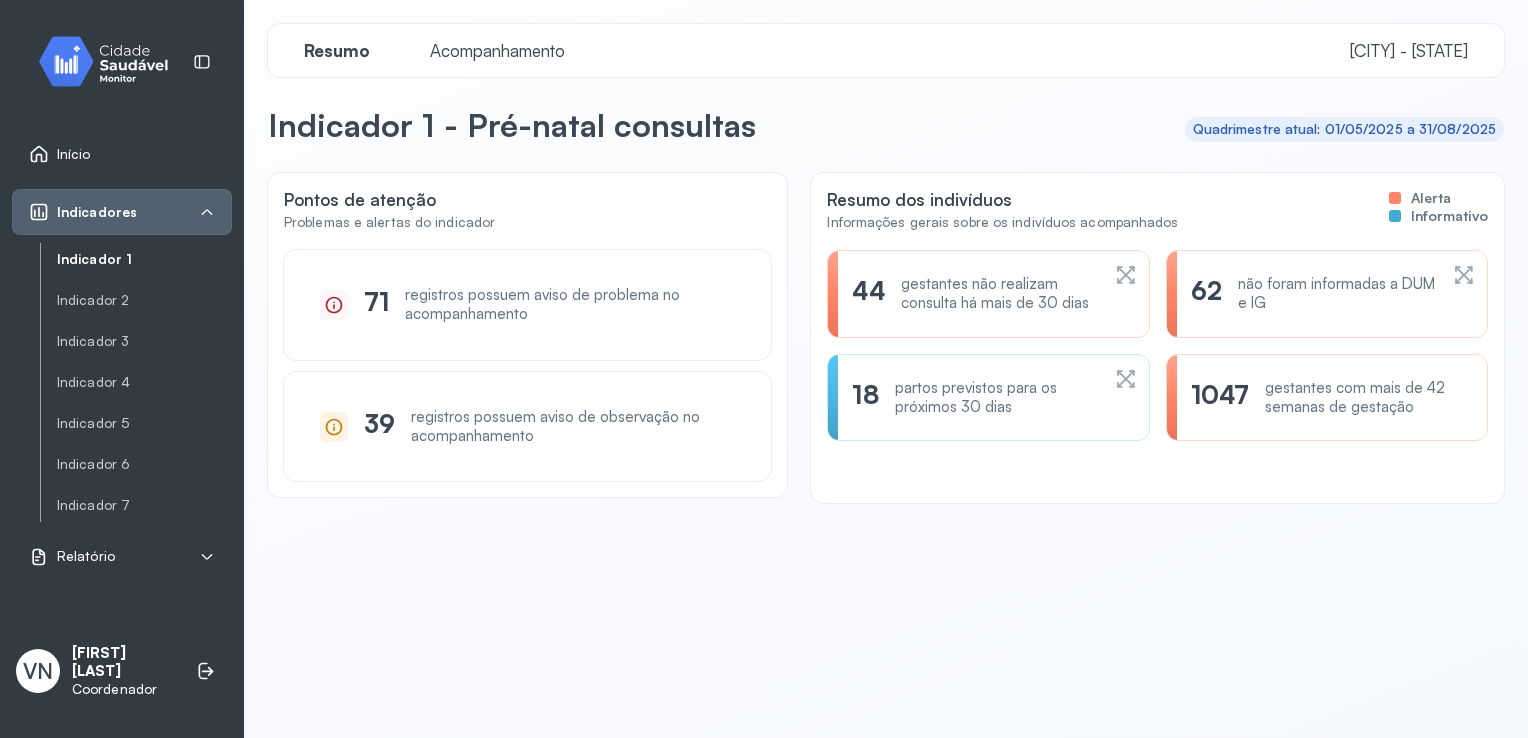 click on "Indicador 1" at bounding box center [144, 259] 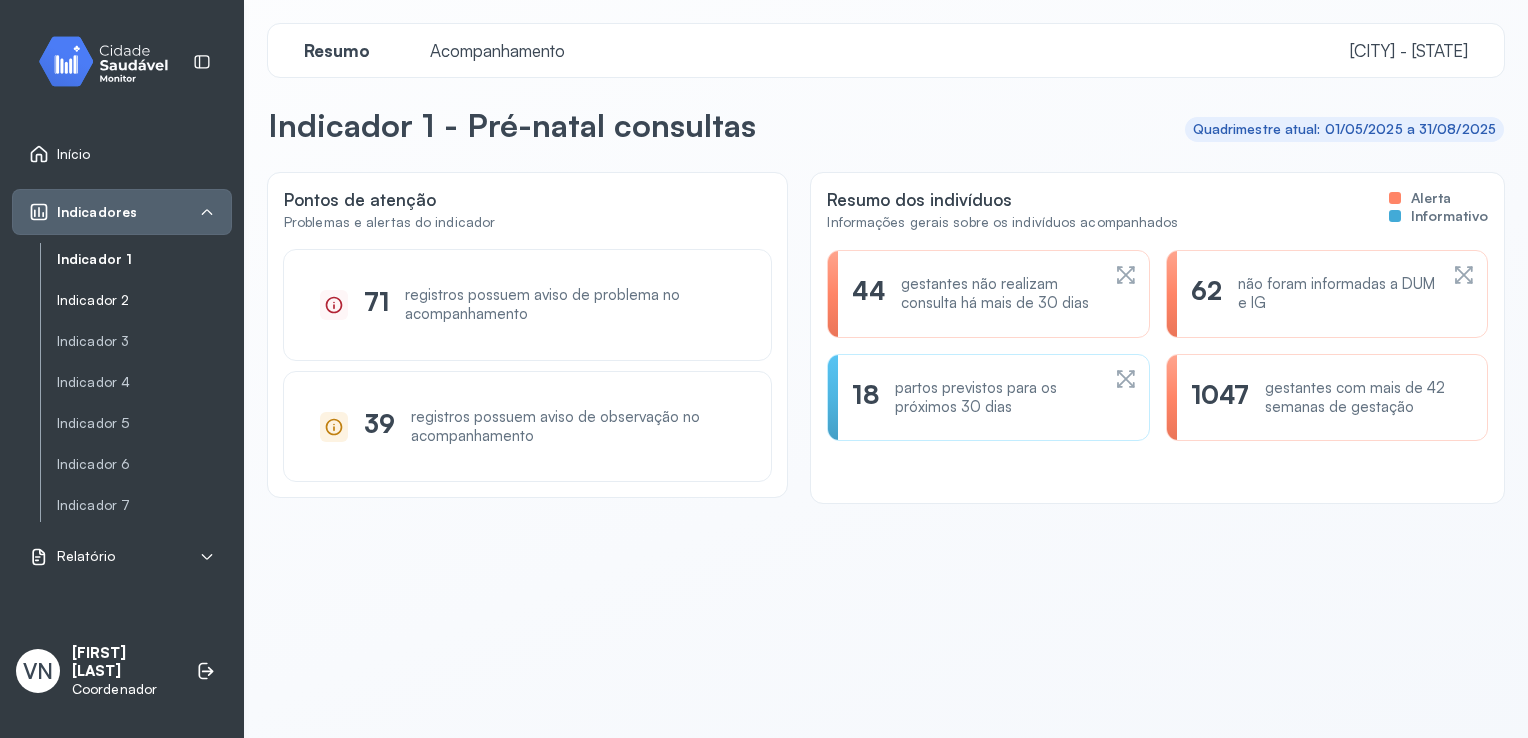 click on "Indicador 2" at bounding box center (144, 300) 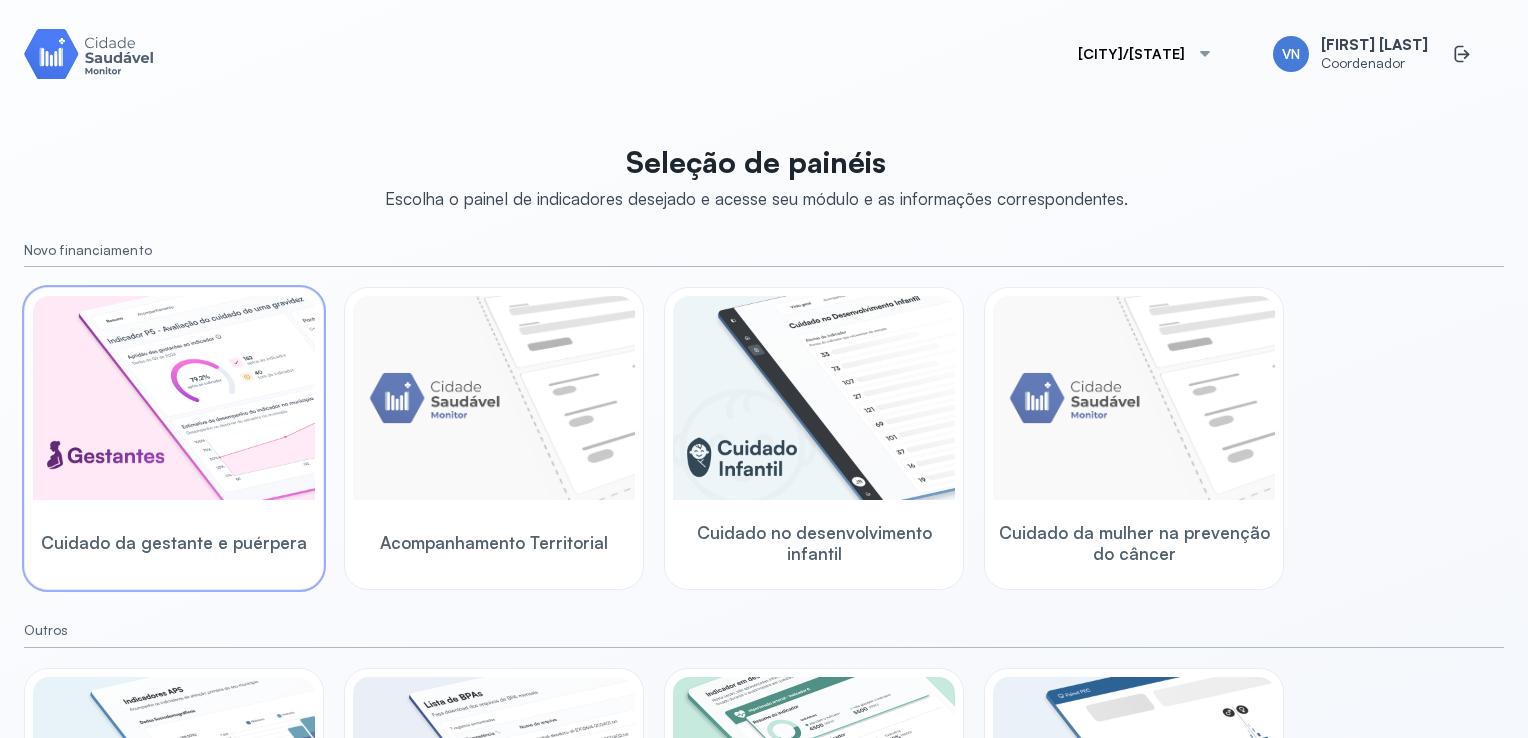 click at bounding box center [174, 398] 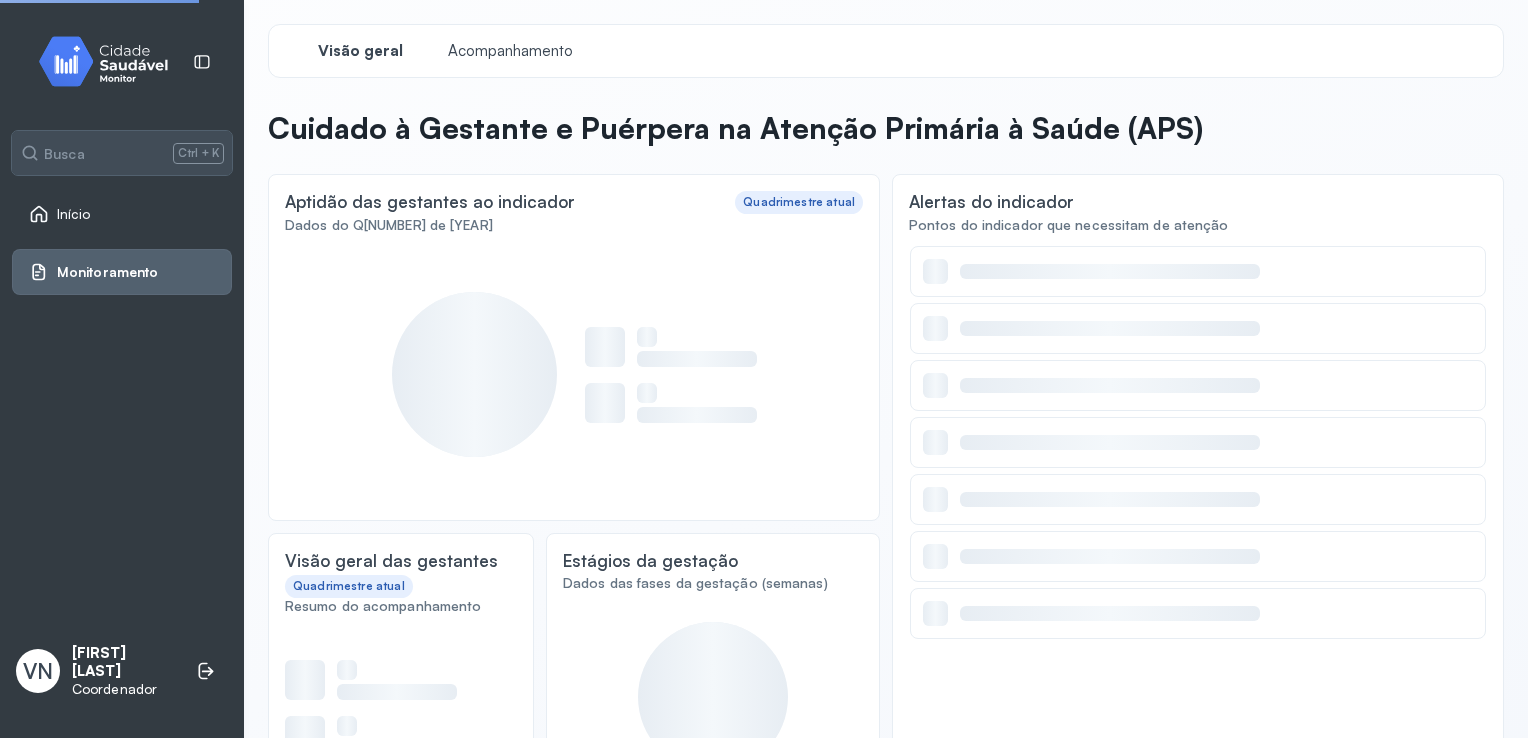 click on "Visão geral Acompanhamento Cuidado à Gestante e Puérpera na Atenção Primária à Saúde (APS) Aptidão das gestantes ao indicador  Quadrimestre atual  Dados do Q2 de [YEAR] Visão geral das gestantes  Quadrimestre atual  Resumo do acompanhamento Estágios da gestação Dados das fases da gestação (semanas) Alertas do indicador Pontos do indicador que necessitam de atenção Pontos de atenção Conjunto de filtros relevantes pré-definidos Estamos trabalhando nisso... Este cartão de métricas ficará disponível em breve. Estimativa de desempenho do indicador no município Desempenho no decorrer do semestre no município Estamos trabalhando nisso... Este cartão de métricas ficará disponível em breve. Situação dos exames Exame  A solicitar  A avaliar  Avaliados  Hemograma [NUMBER] [NUMBER] [NUMBER] Tipo sanguíneo [NUMBER] [NUMBER] [NUMBER] Taxa IgM e IgG [NUMBER] [NUMBER] [NUMBER] Anti HBSAG [NUMBER] [NUMBER] [NUMBER] US Obstetricia [NUMBER] [NUMBER] [NUMBER] Glicemia Jejum [NUMBER] [NUMBER] [NUMBER] Teste ífilis [NUMBER] [NUMBER] [NUMBER] Urina [NUMBER] [NUMBER] [NUMBER] Urocultura [NUMBER] [NUMBER] [NUMBER] Monitoramento da assistência   **** [YEAR] [YEAR]" at bounding box center [886, 1177] 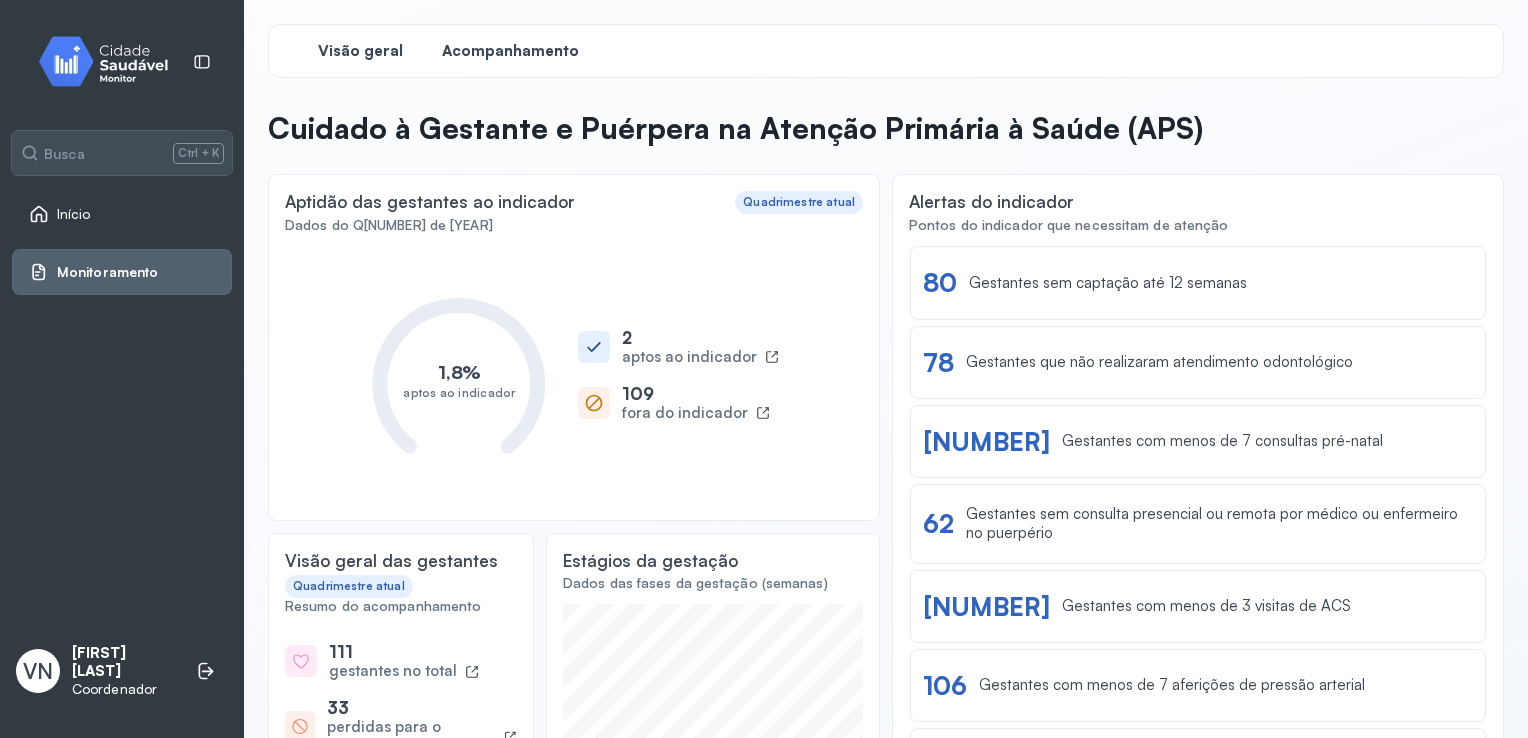 click on "Acompanhamento" at bounding box center (510, 51) 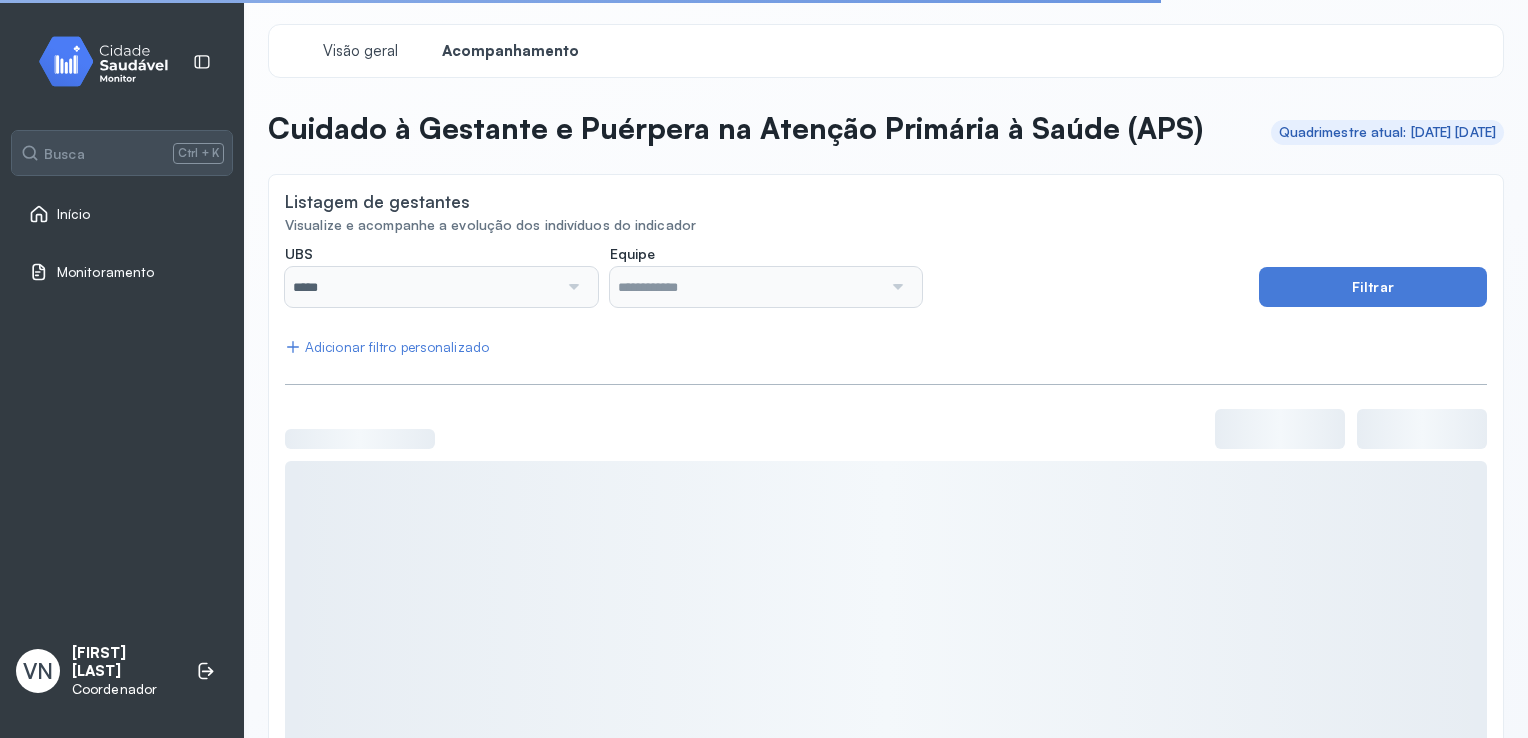 click at bounding box center (572, 287) 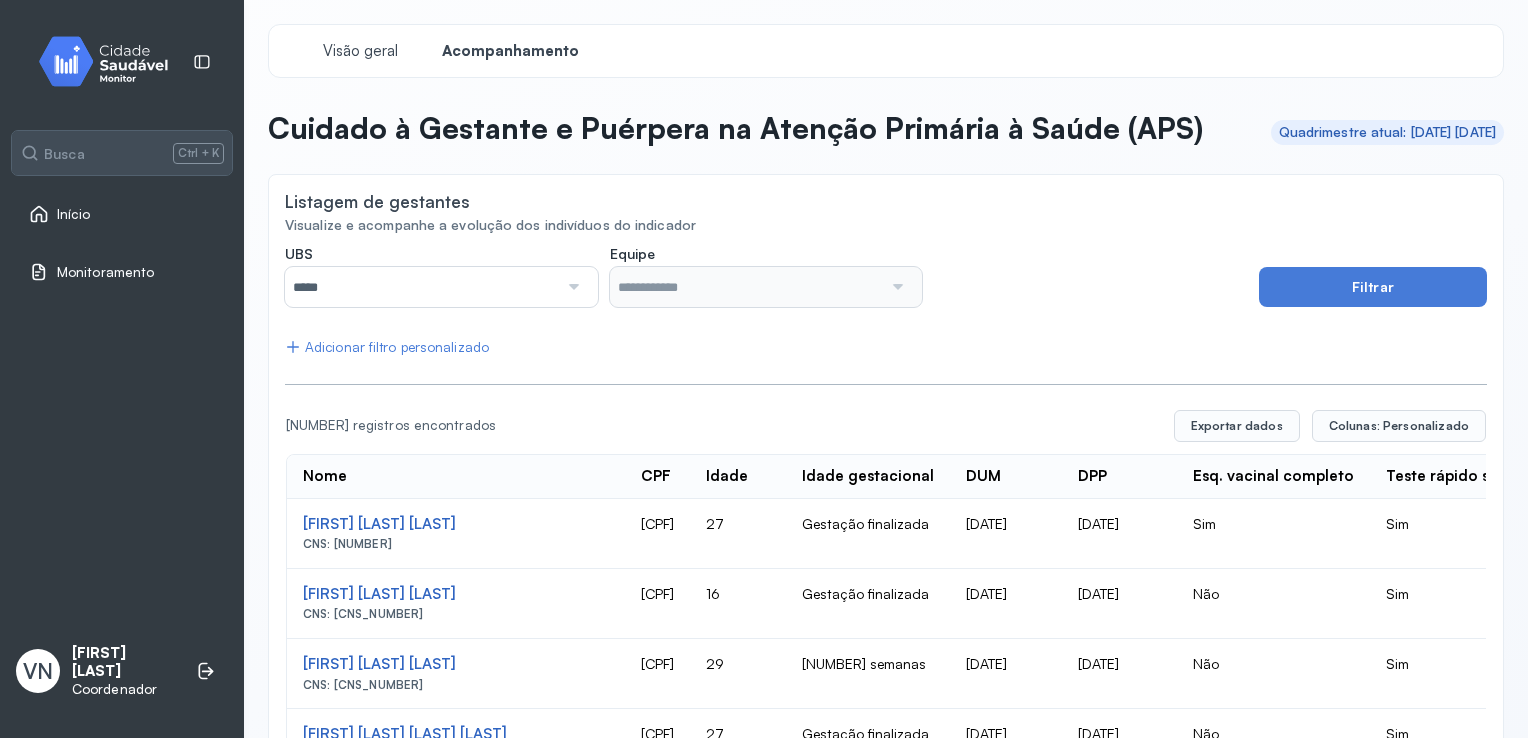 click at bounding box center (572, 287) 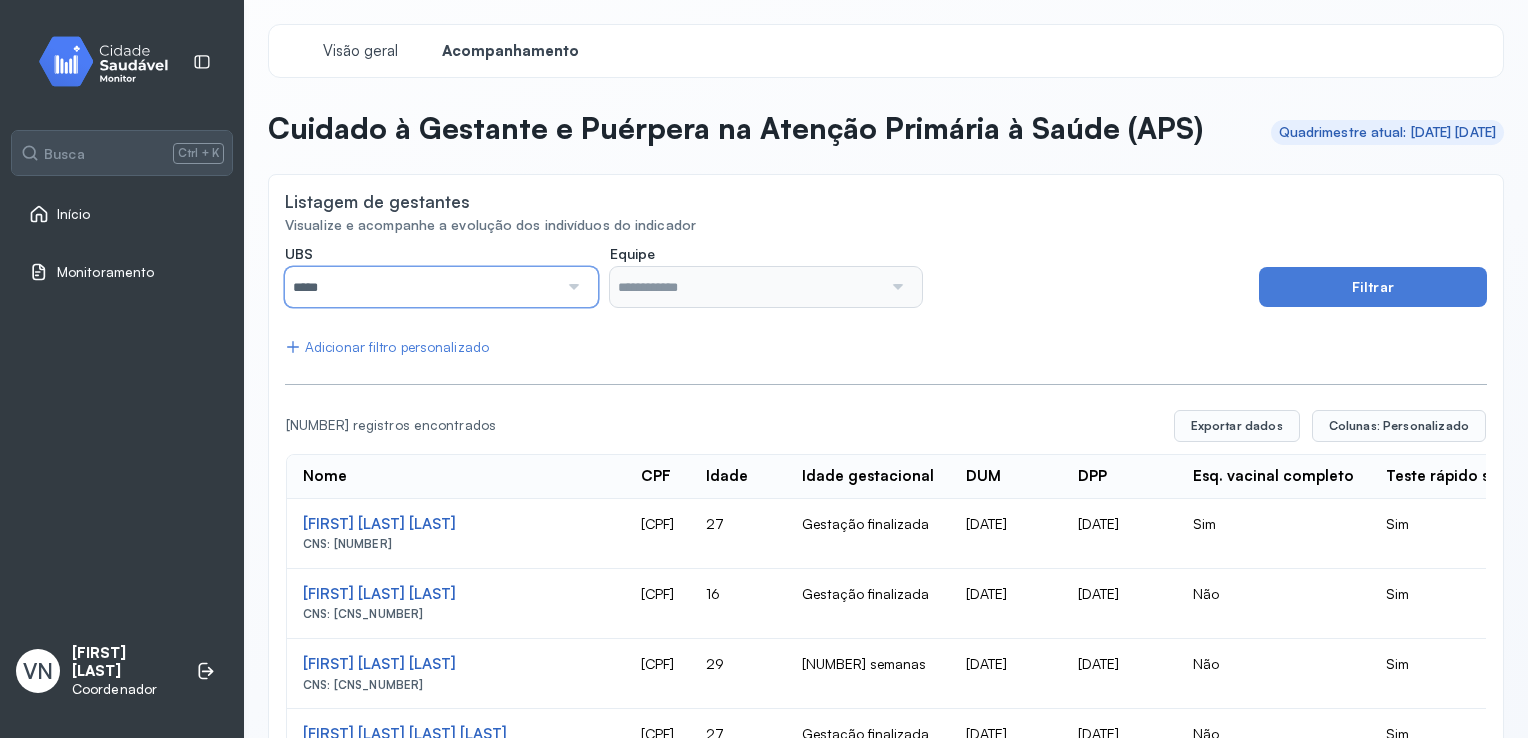 click on "*****" at bounding box center [421, 287] 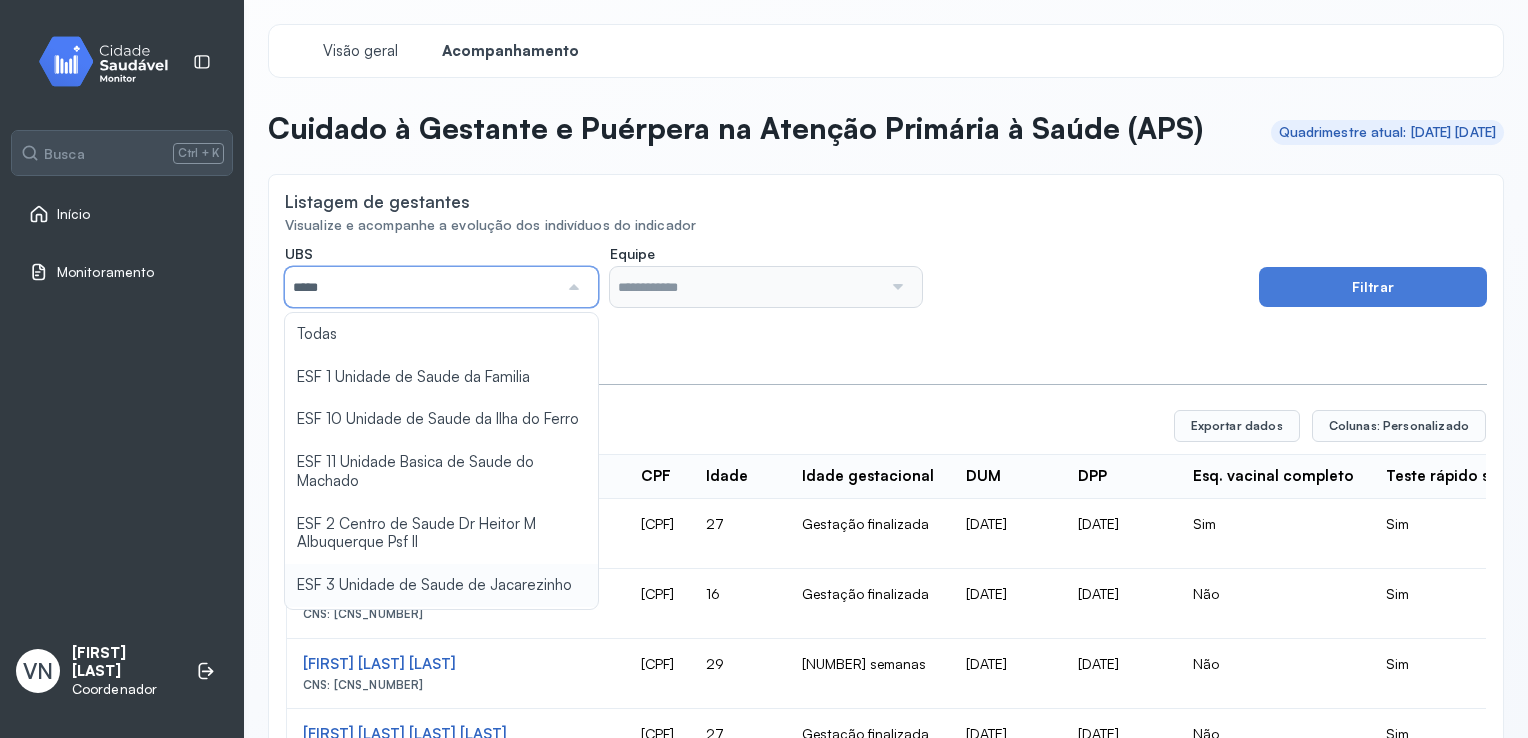 click on "*****" at bounding box center (421, 287) 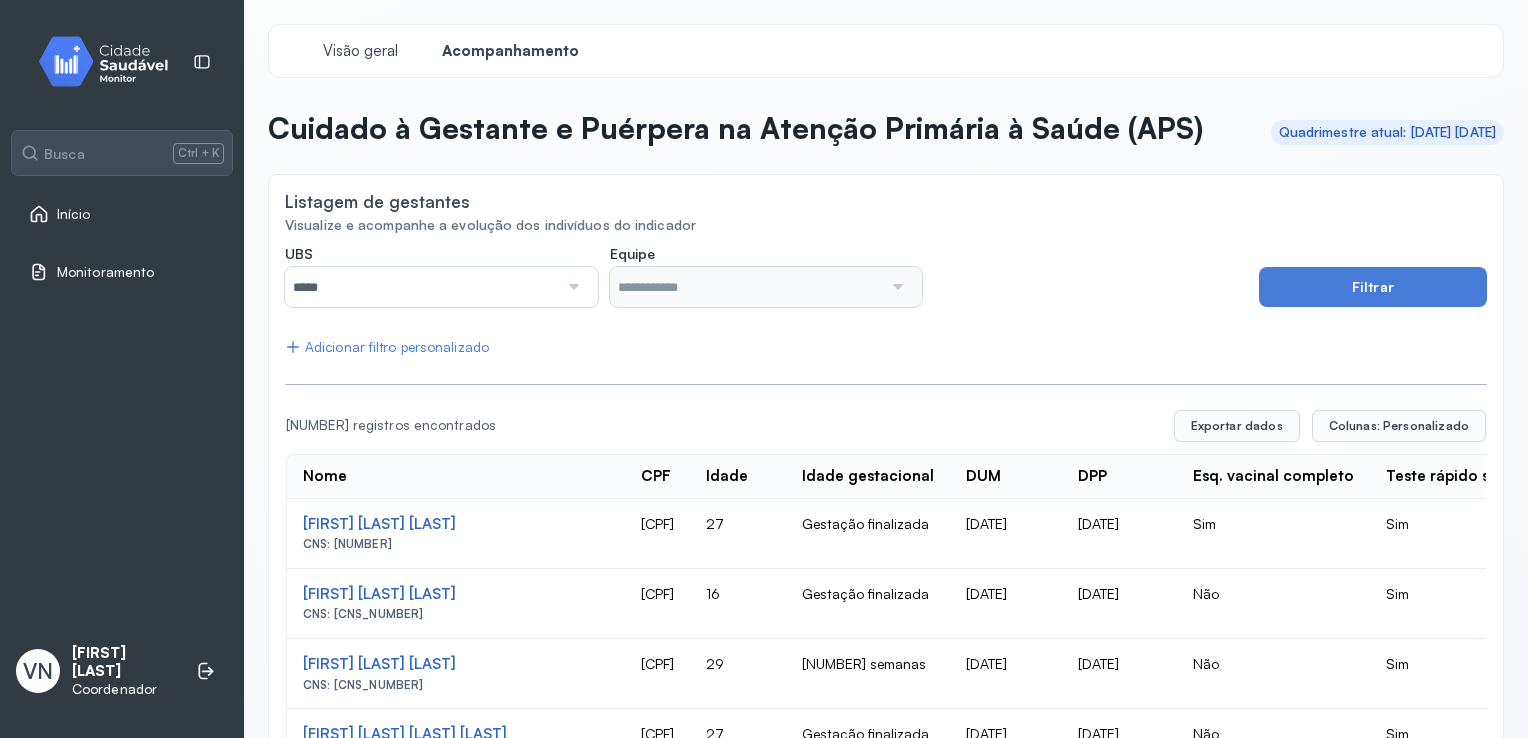 click at bounding box center [572, 287] 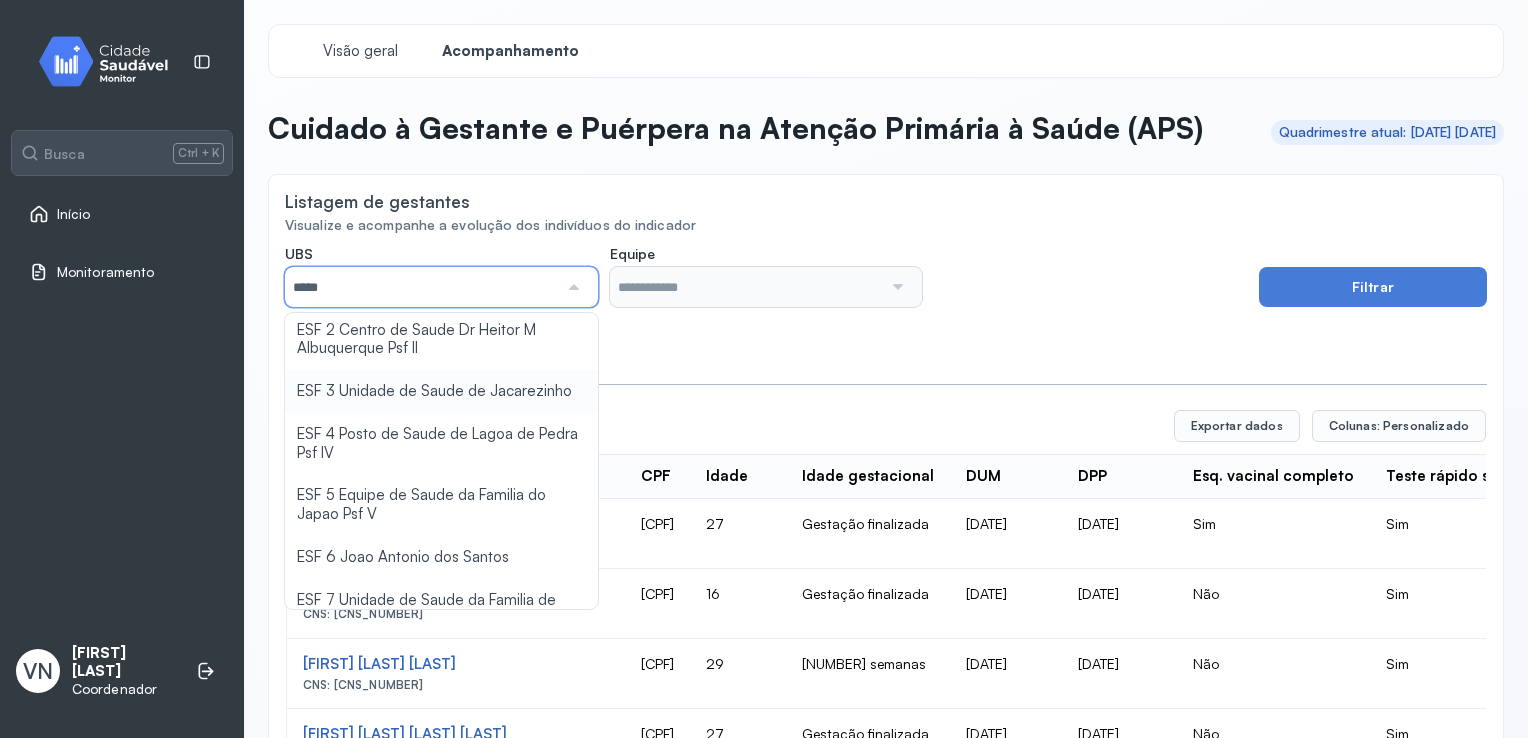 scroll, scrollTop: 212, scrollLeft: 0, axis: vertical 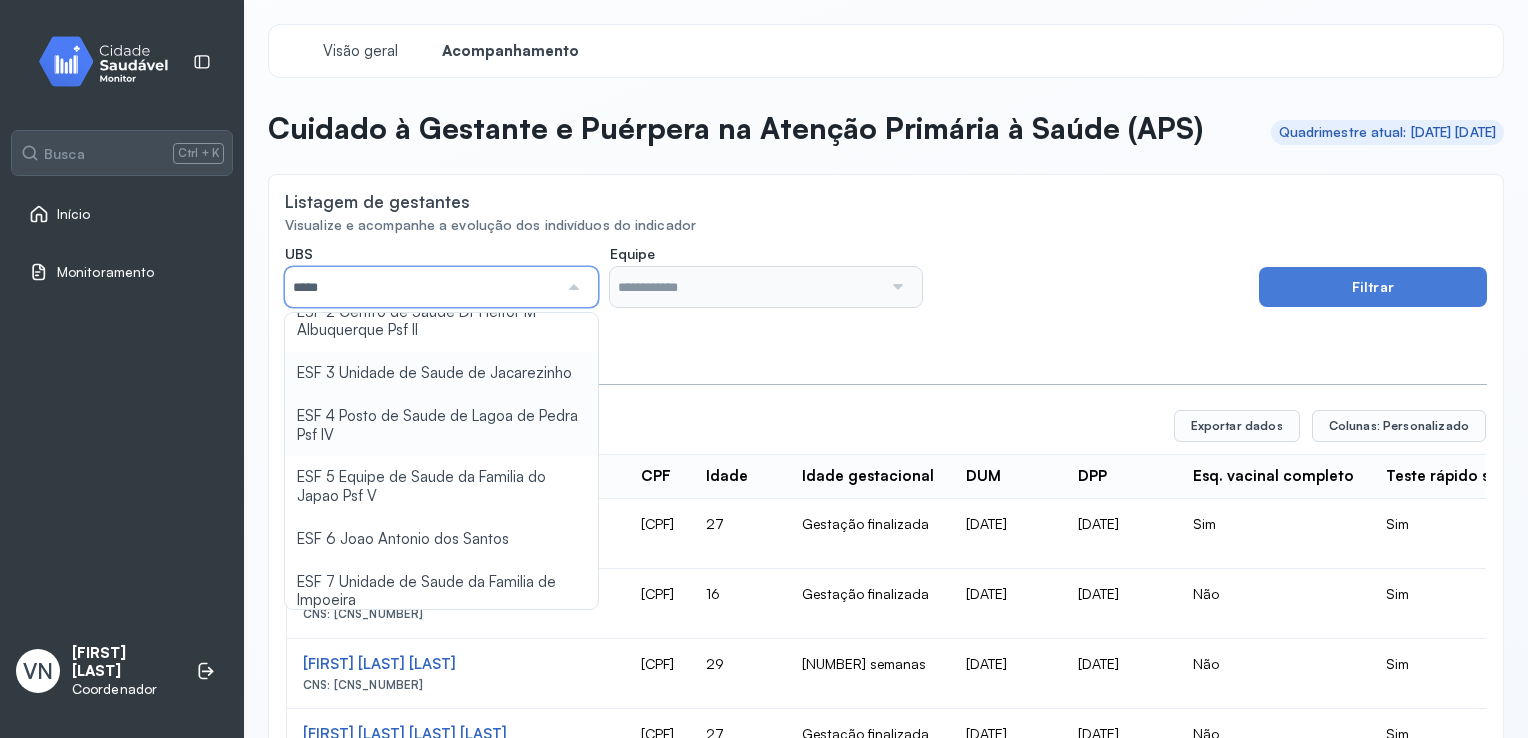 type on "*****" 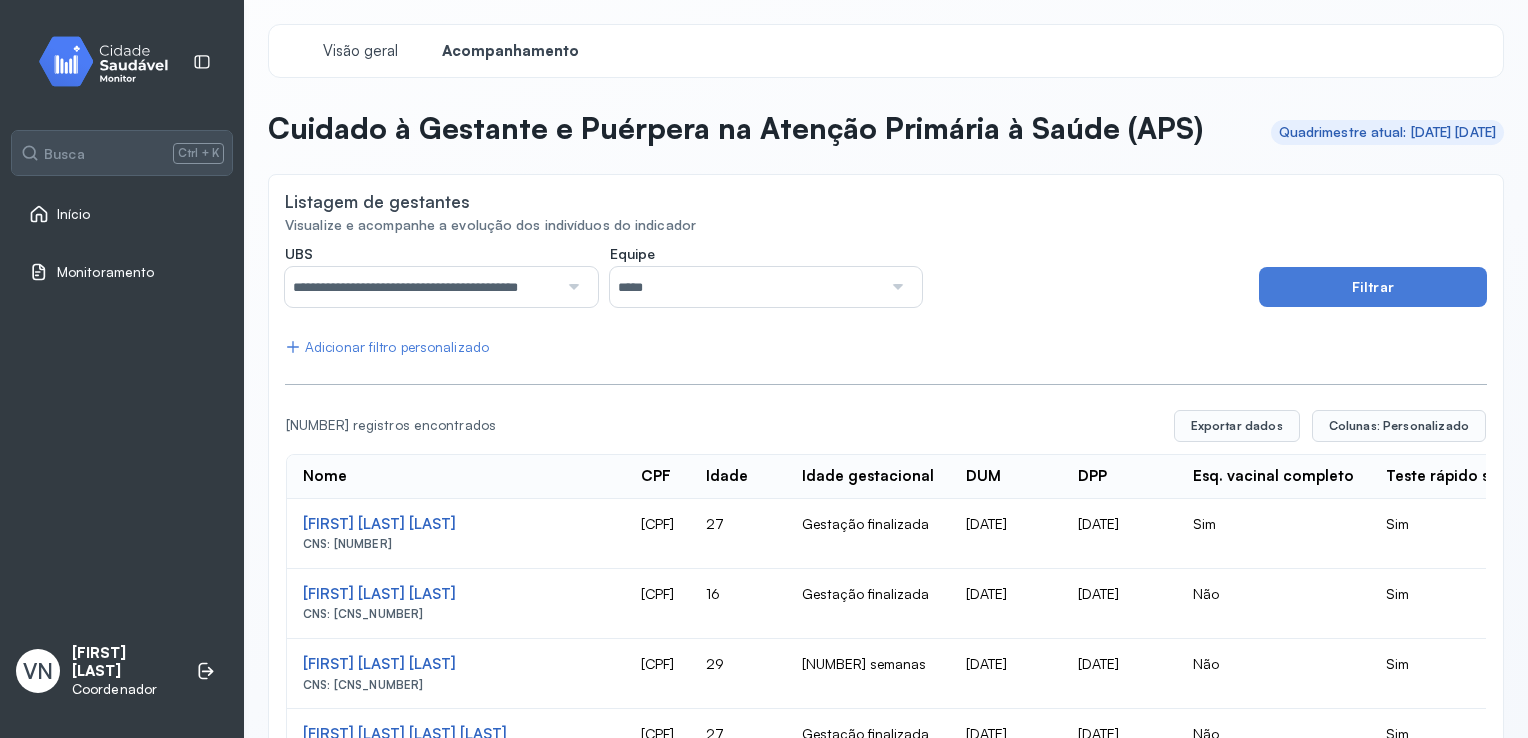 click on "**********" 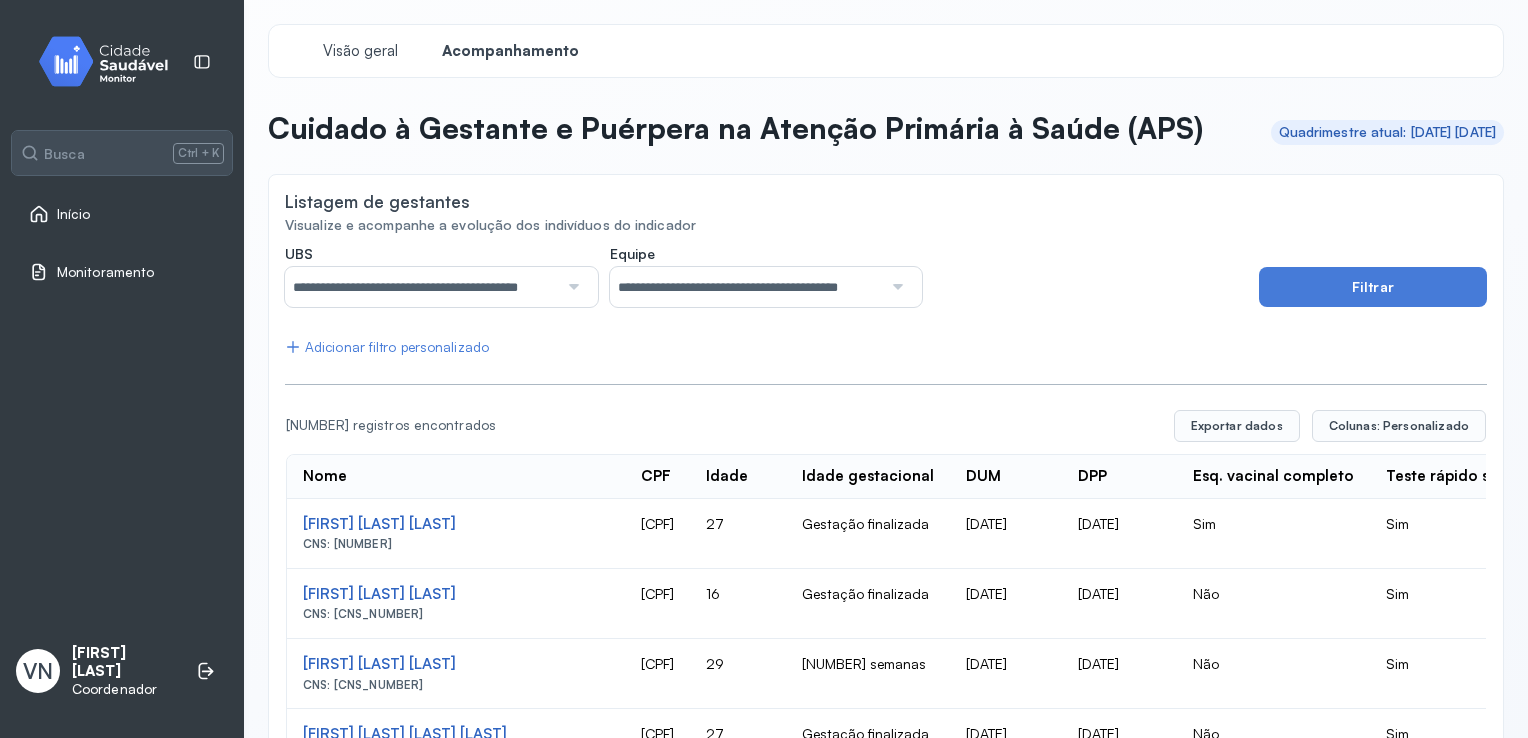 click on "**********" 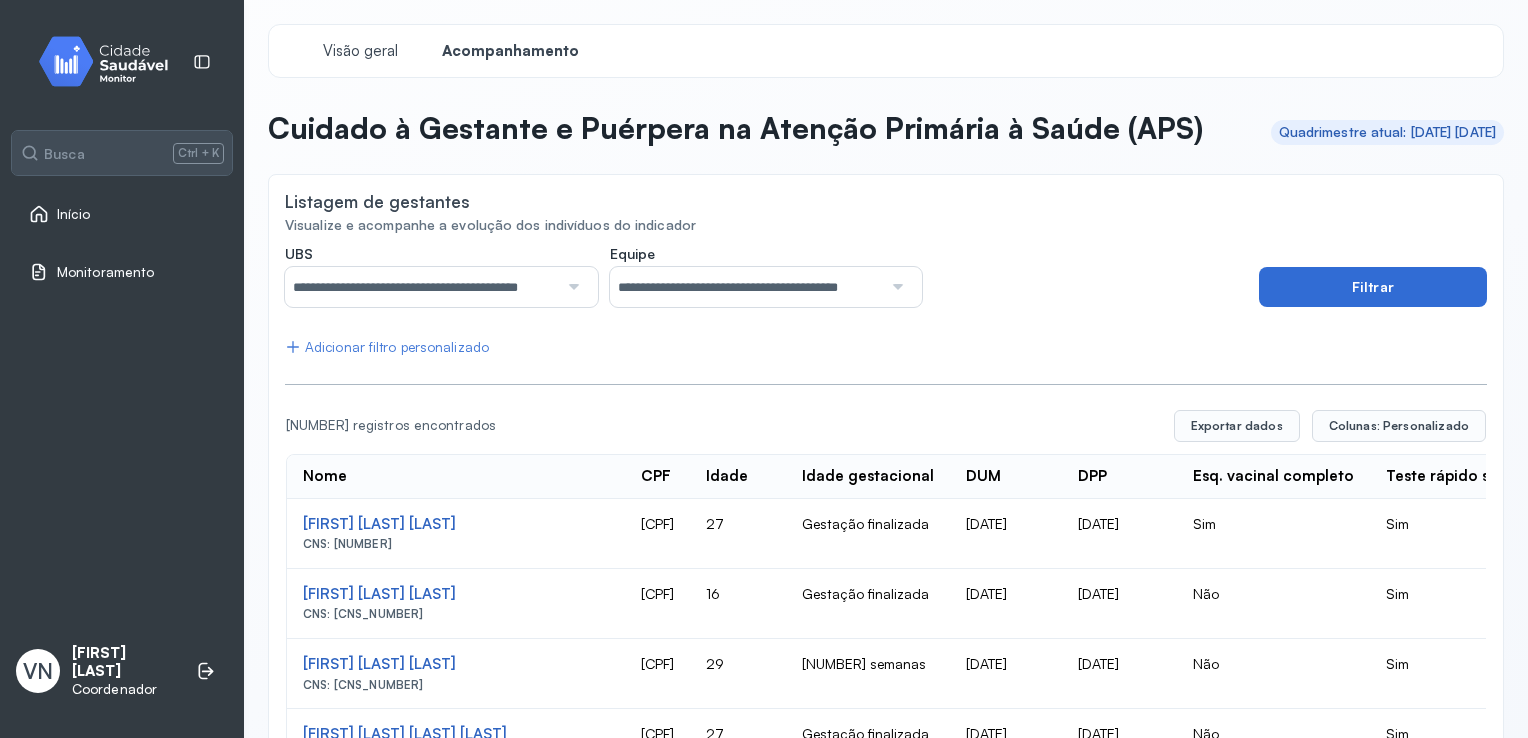 click on "Filtrar" at bounding box center [1373, 287] 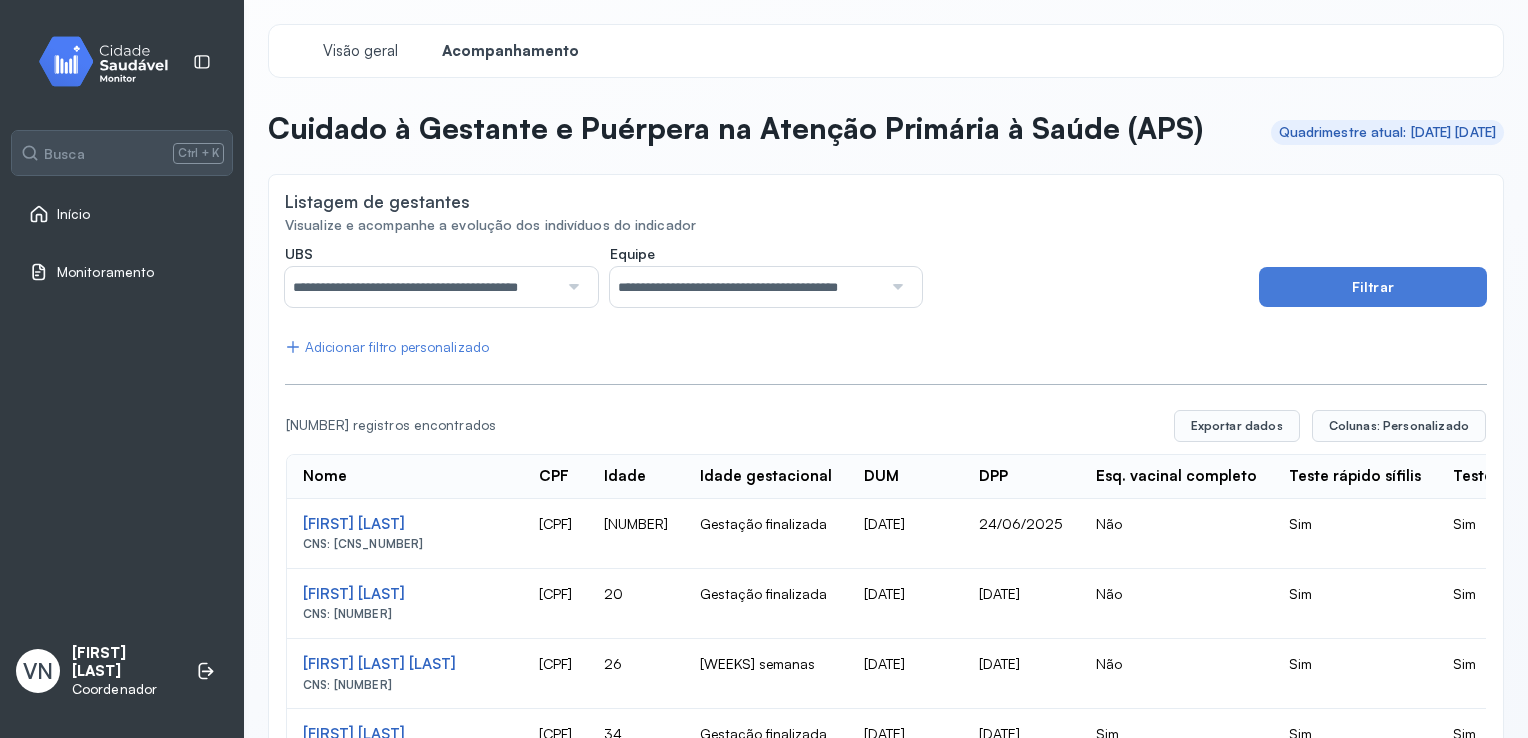 click at bounding box center (896, 287) 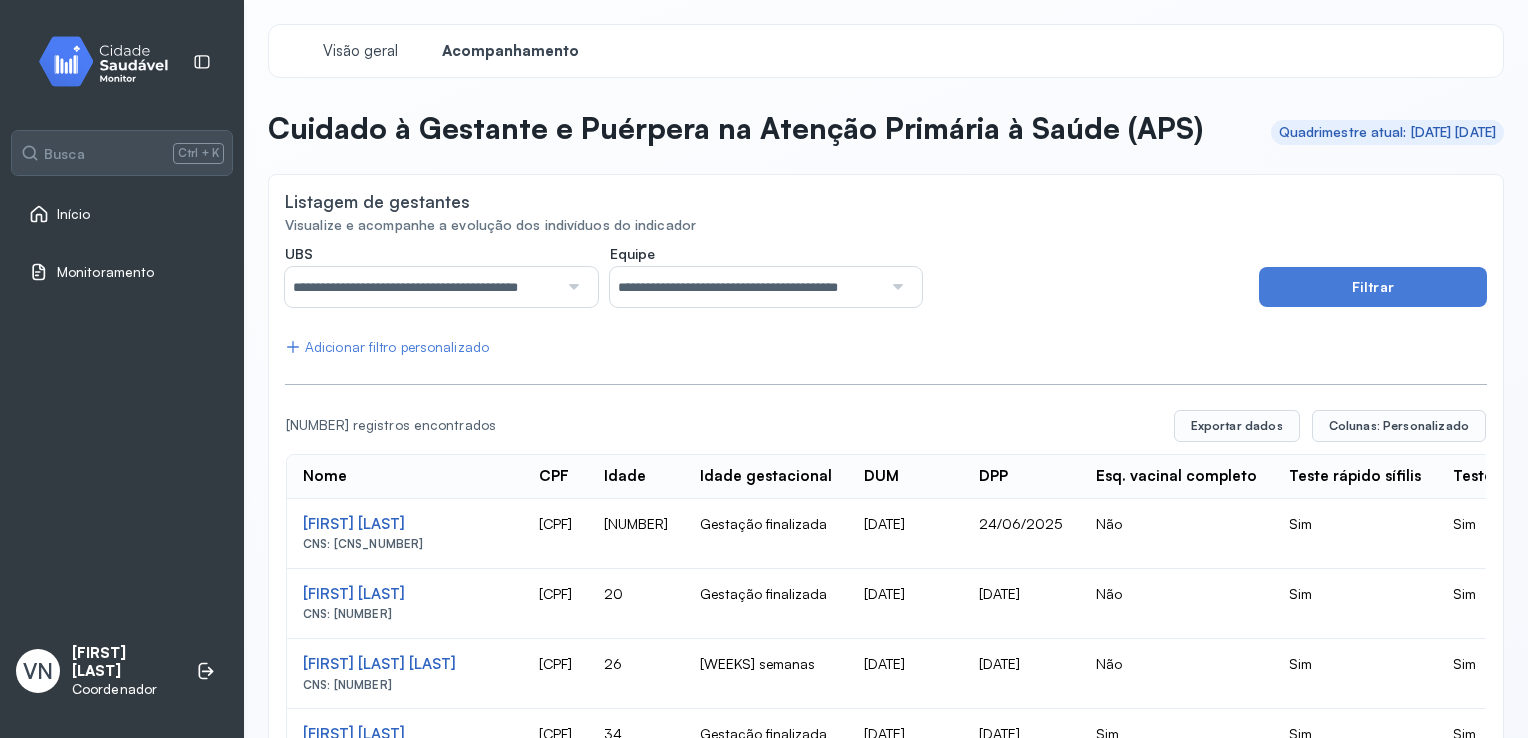 click on "**********" 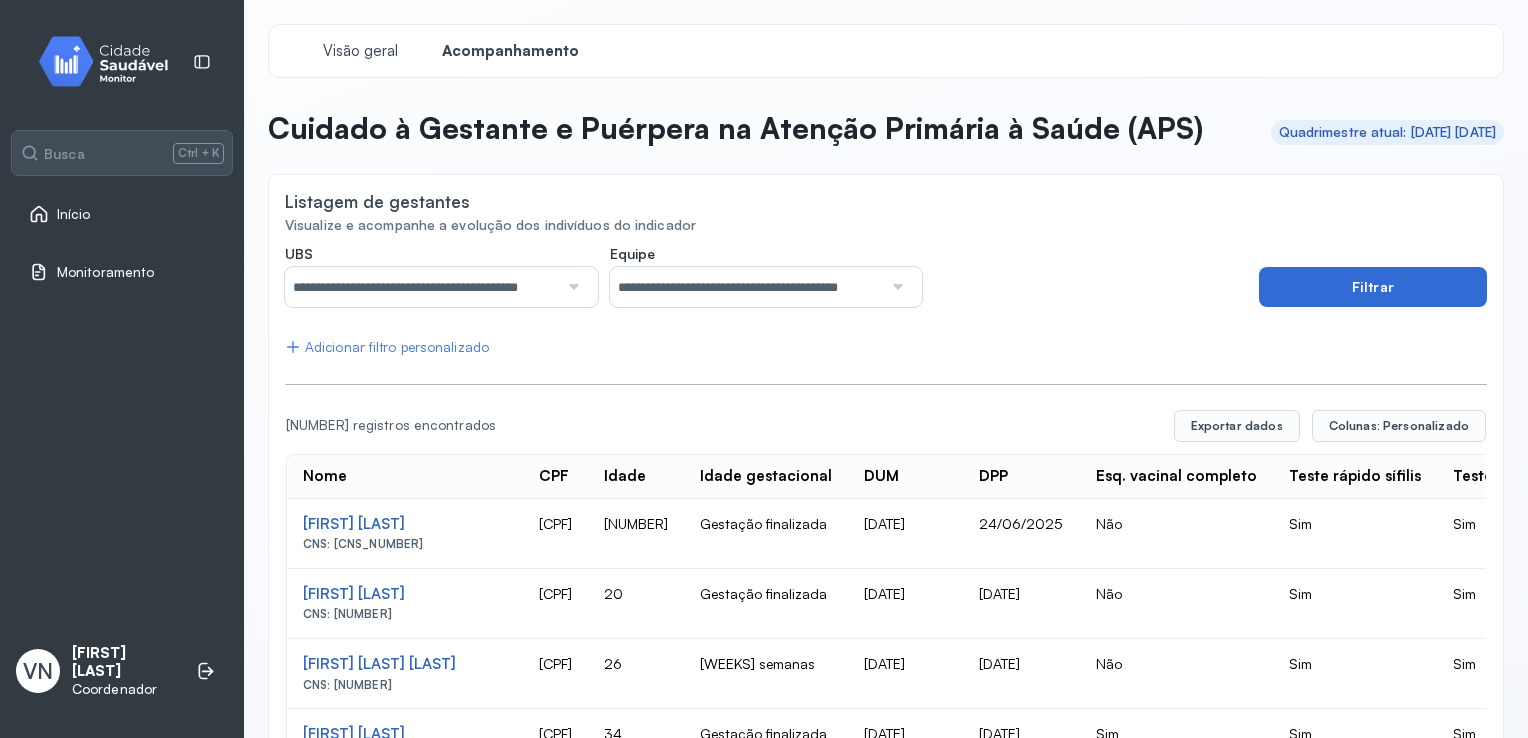 click on "Filtrar" at bounding box center (1373, 287) 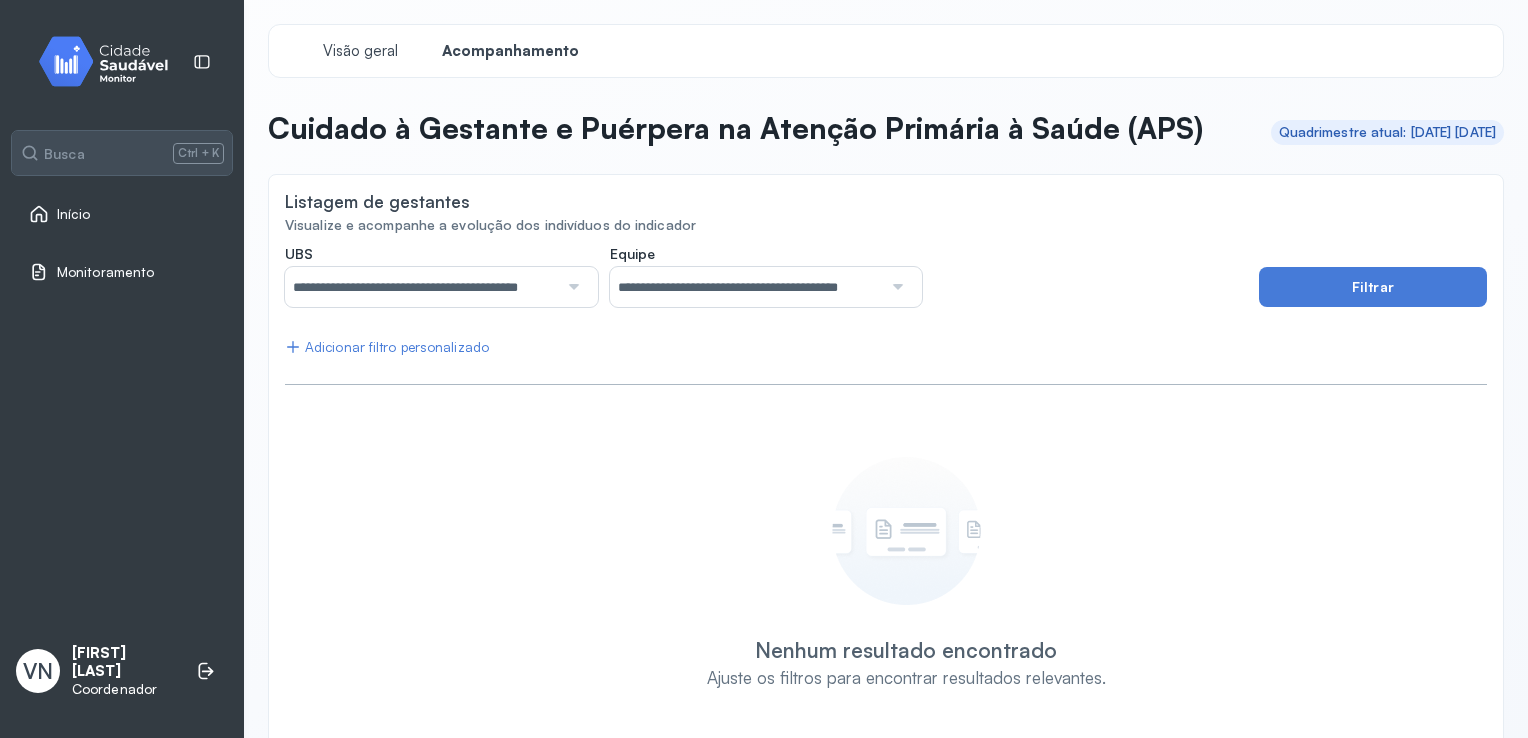 click at bounding box center [896, 287] 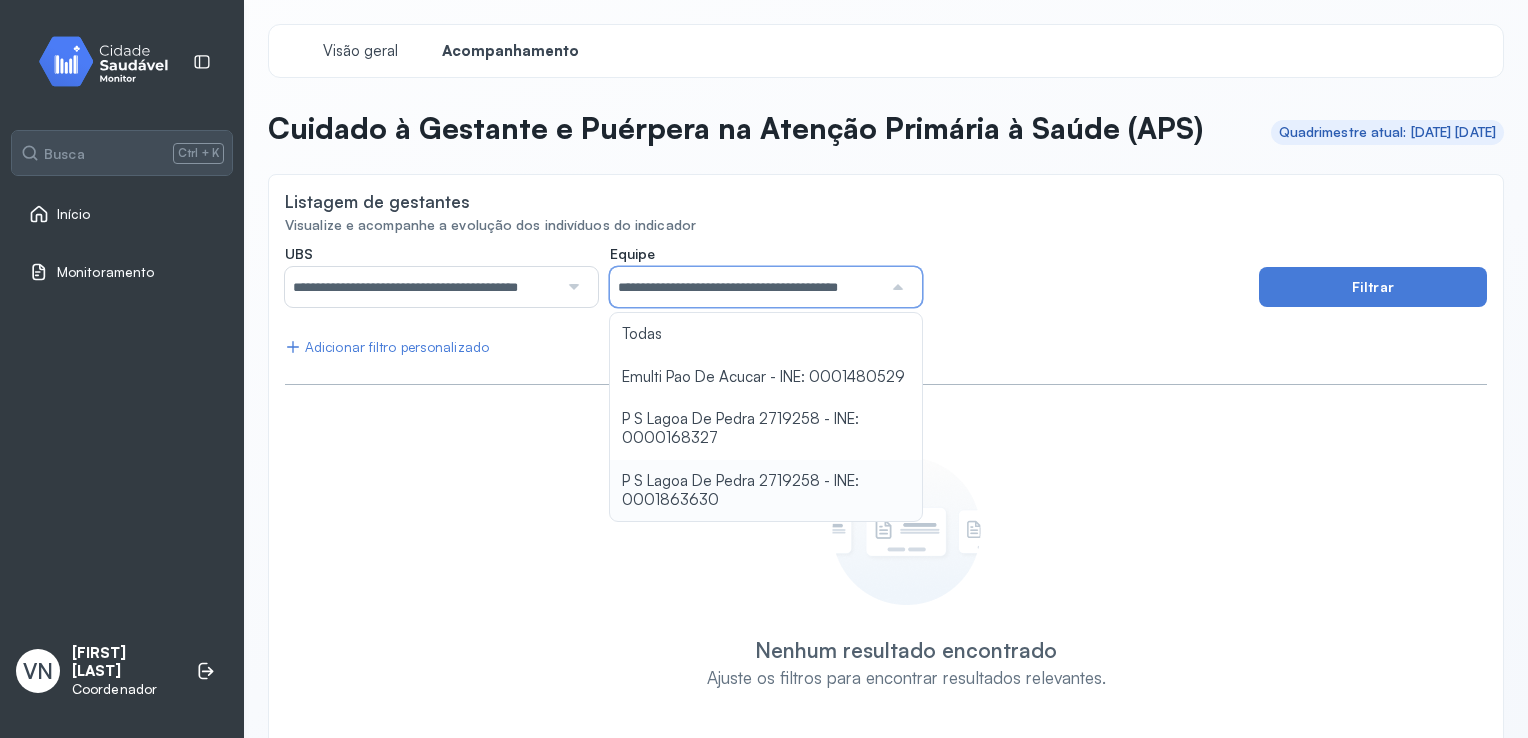scroll, scrollTop: 0, scrollLeft: 39, axis: horizontal 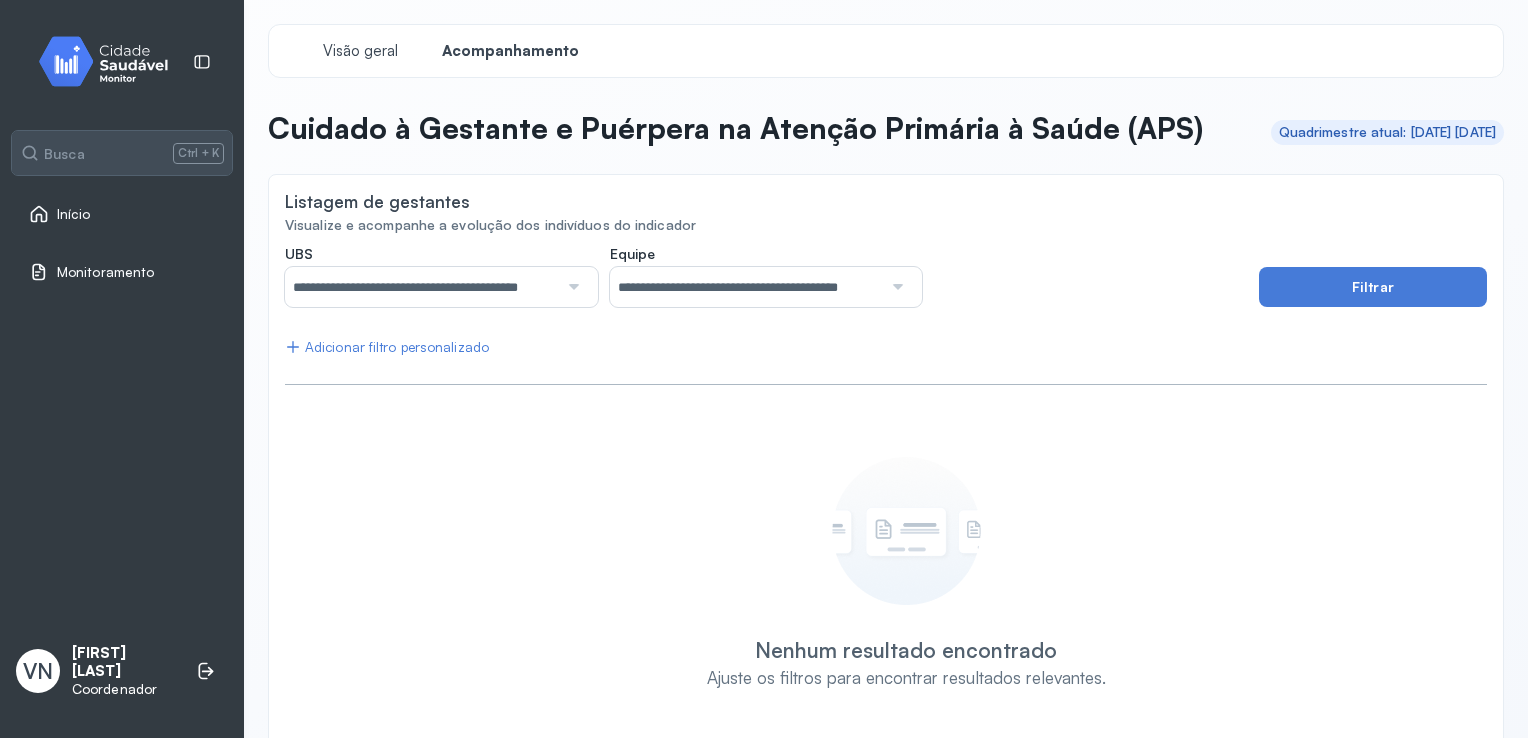 click on "**********" 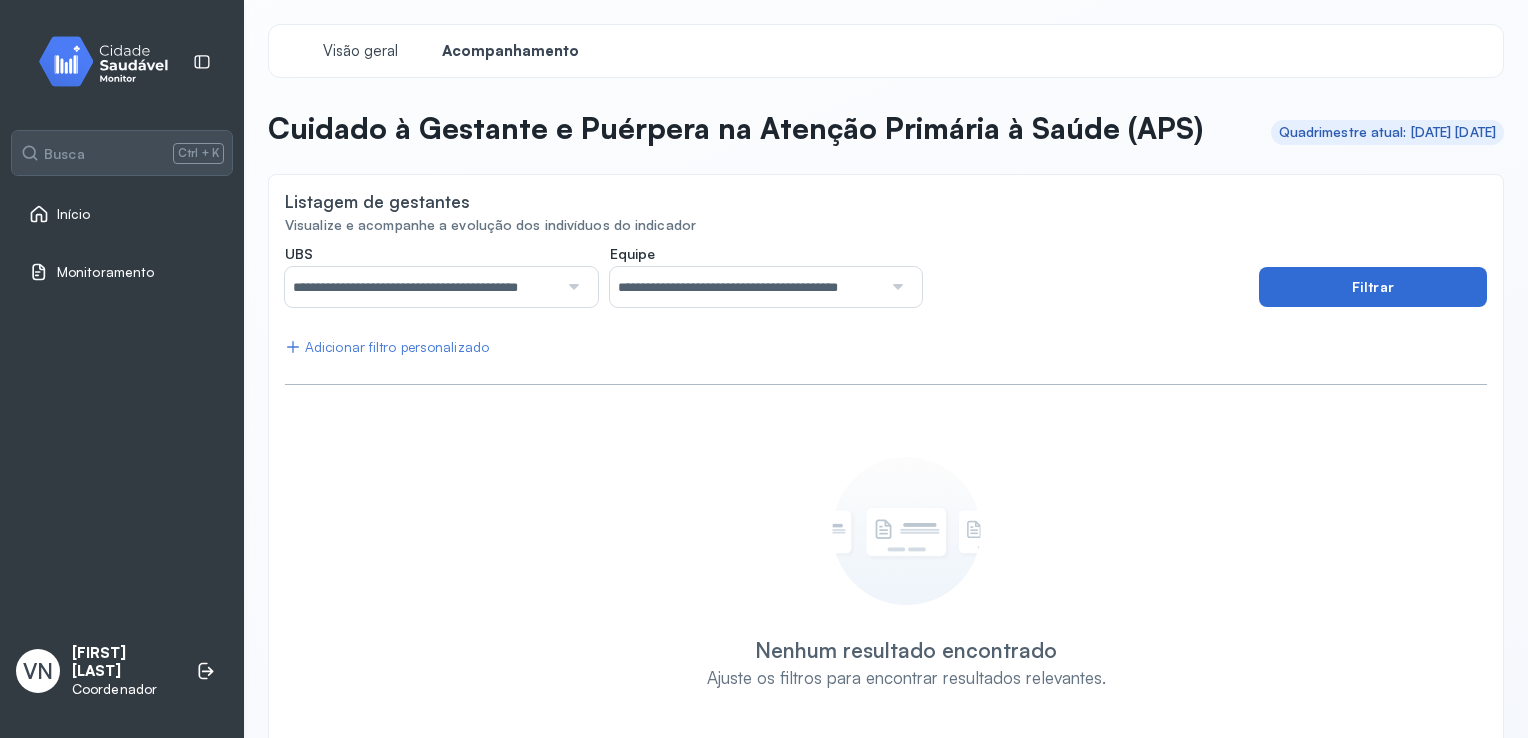 click on "Filtrar" at bounding box center [1373, 287] 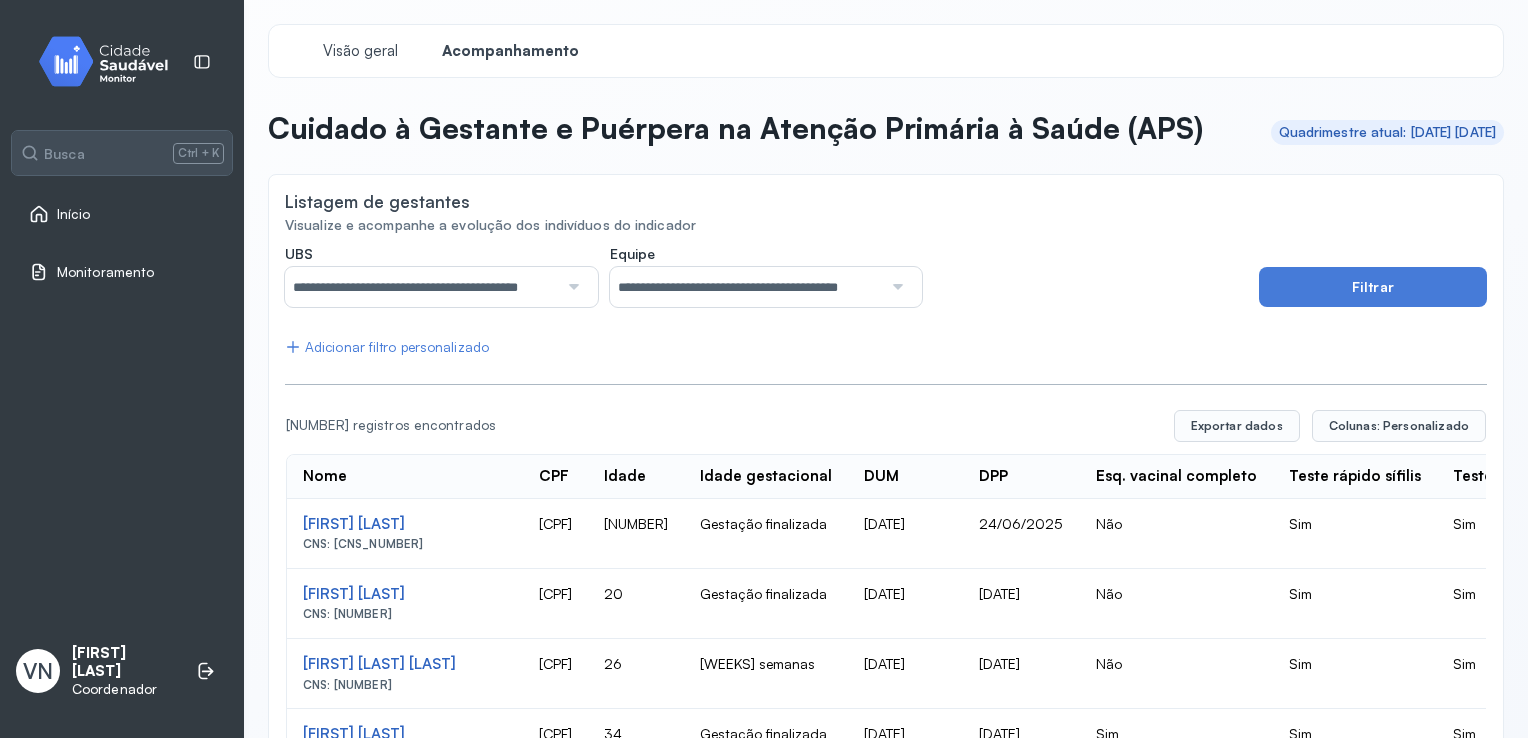 click on "Acompanhamento" at bounding box center [510, 51] 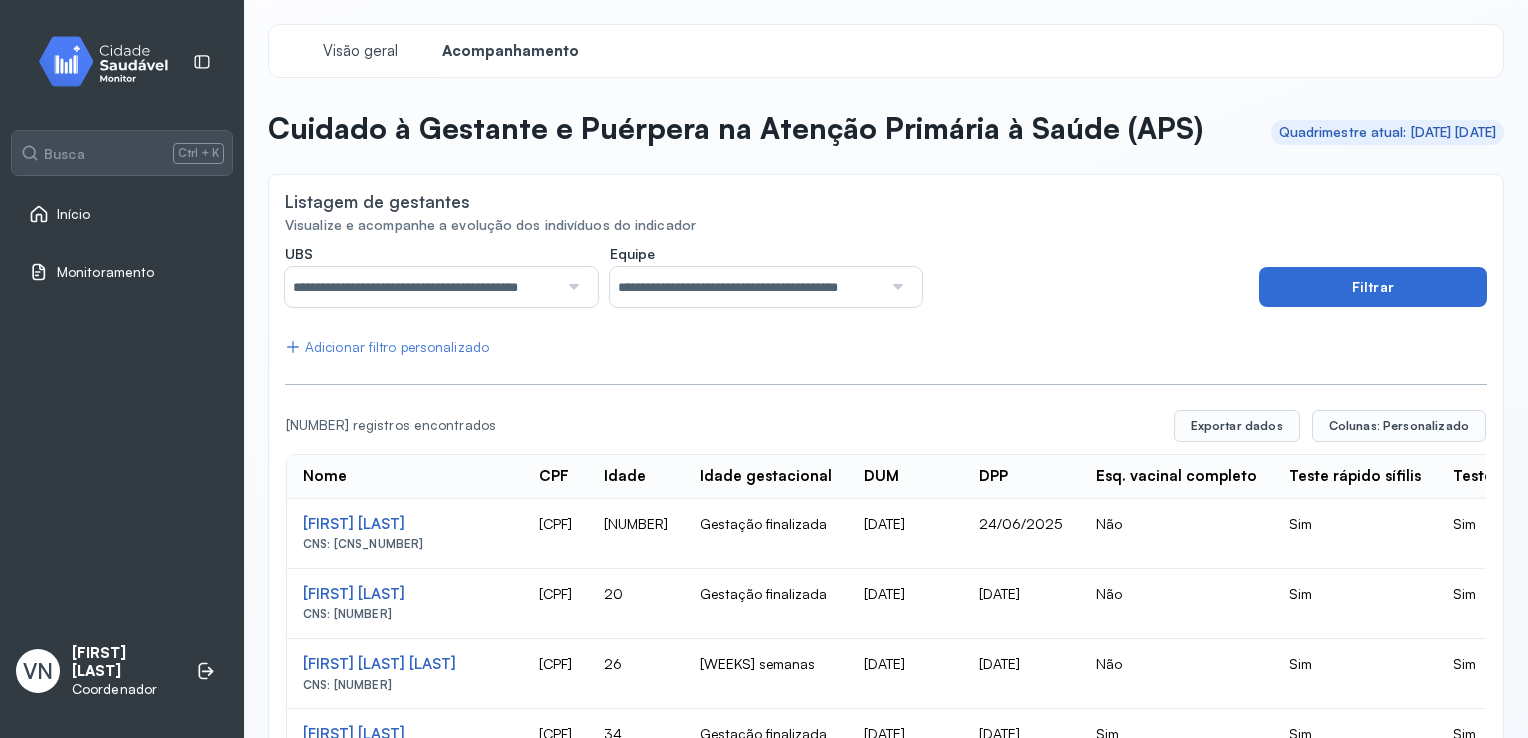 click on "Filtrar" at bounding box center (1373, 287) 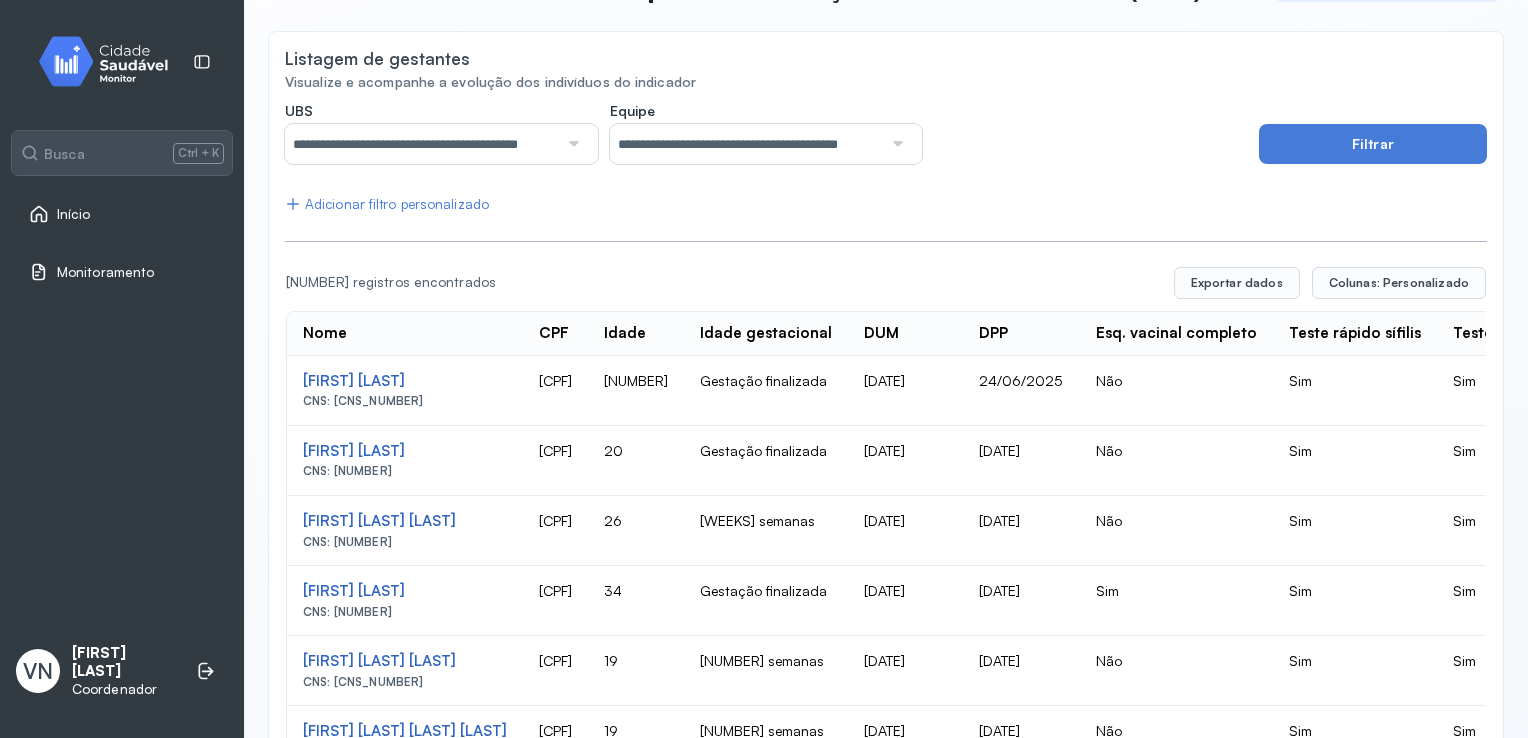 scroll, scrollTop: 160, scrollLeft: 0, axis: vertical 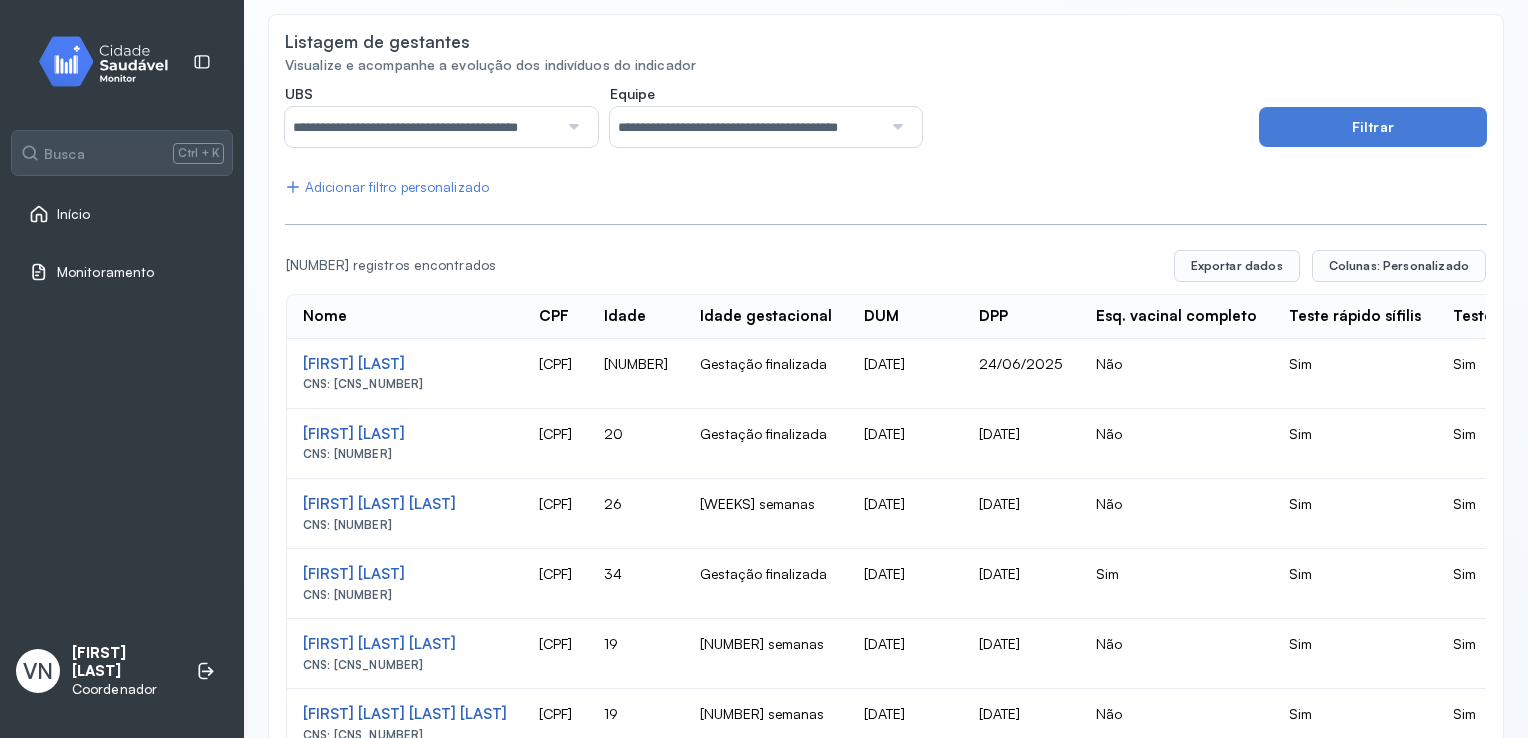 type 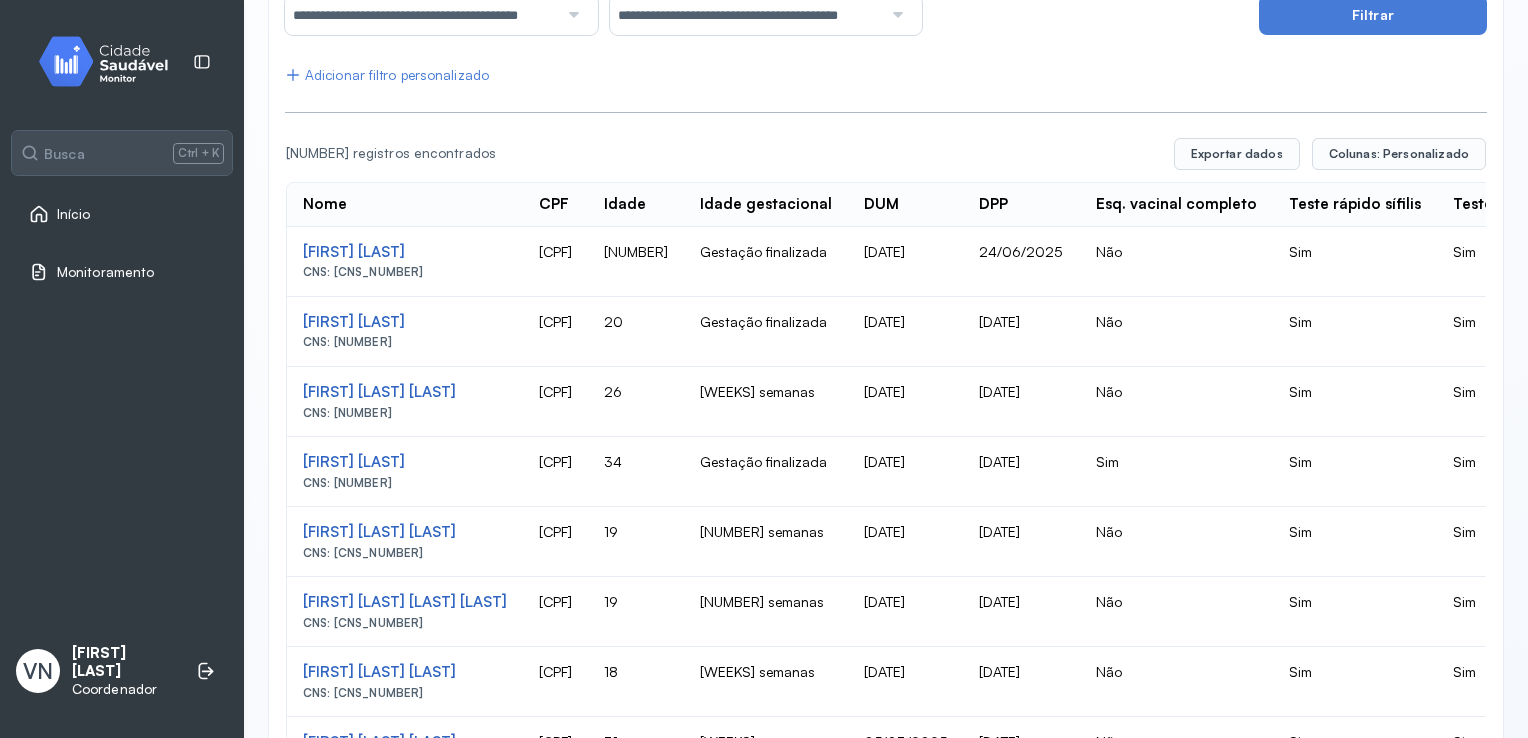 scroll, scrollTop: 275, scrollLeft: 0, axis: vertical 